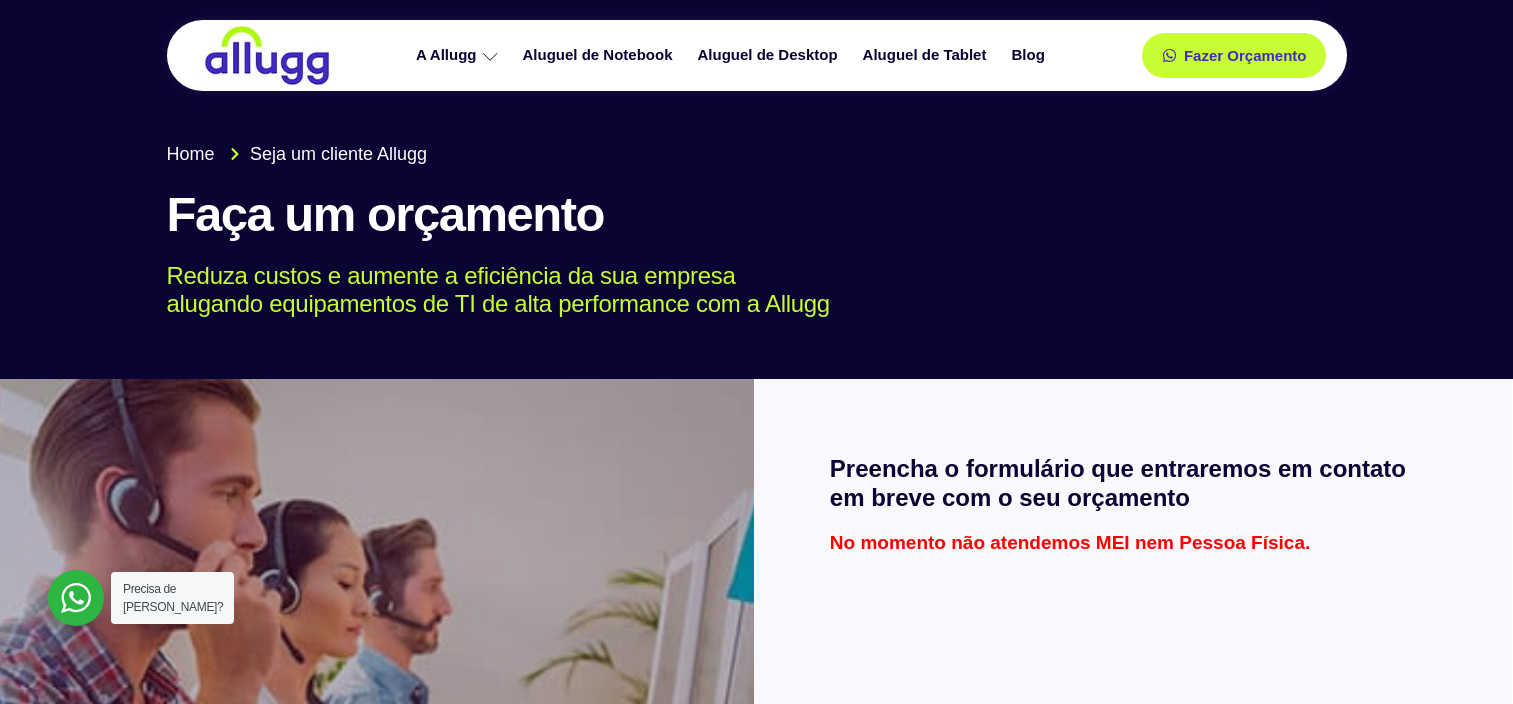 scroll, scrollTop: 2111, scrollLeft: 0, axis: vertical 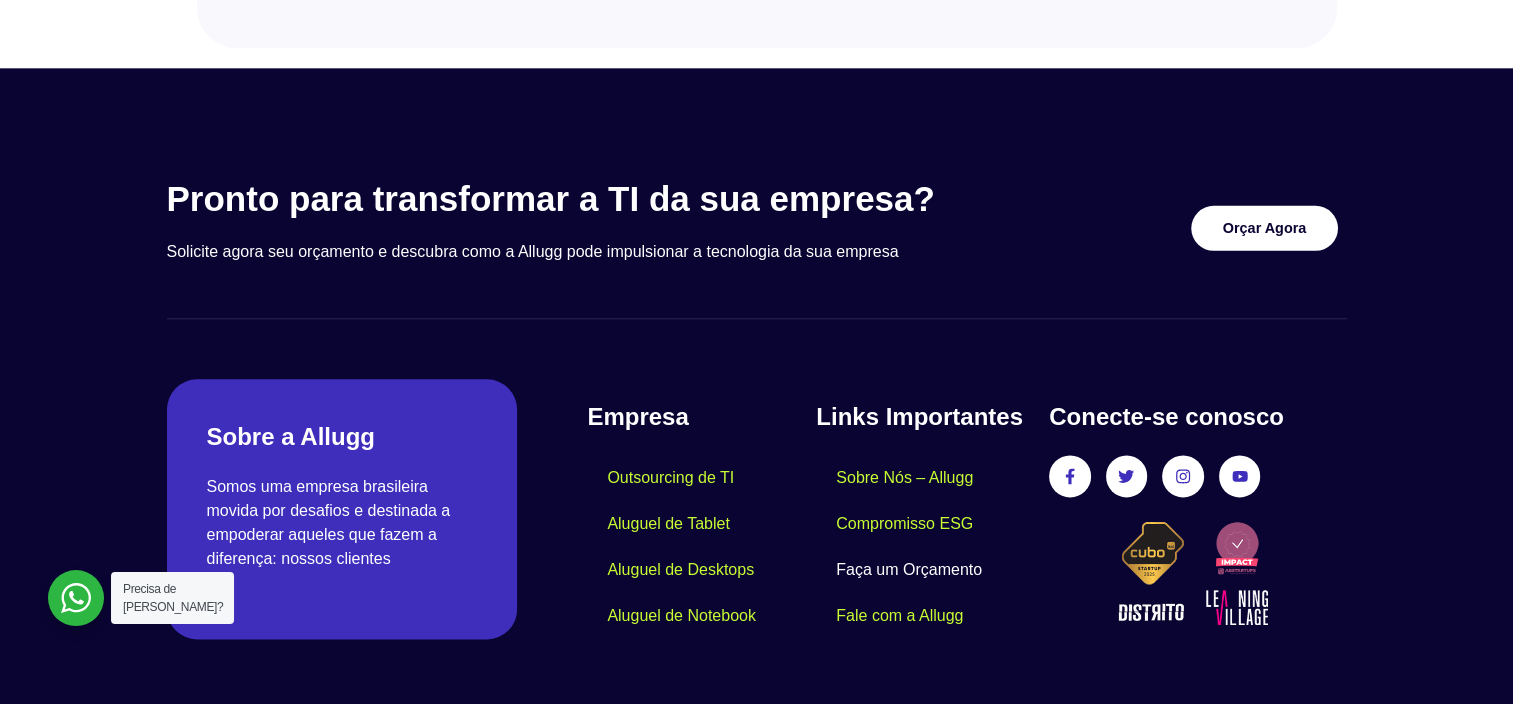 click on "Orçar Agora" at bounding box center [1265, 228] 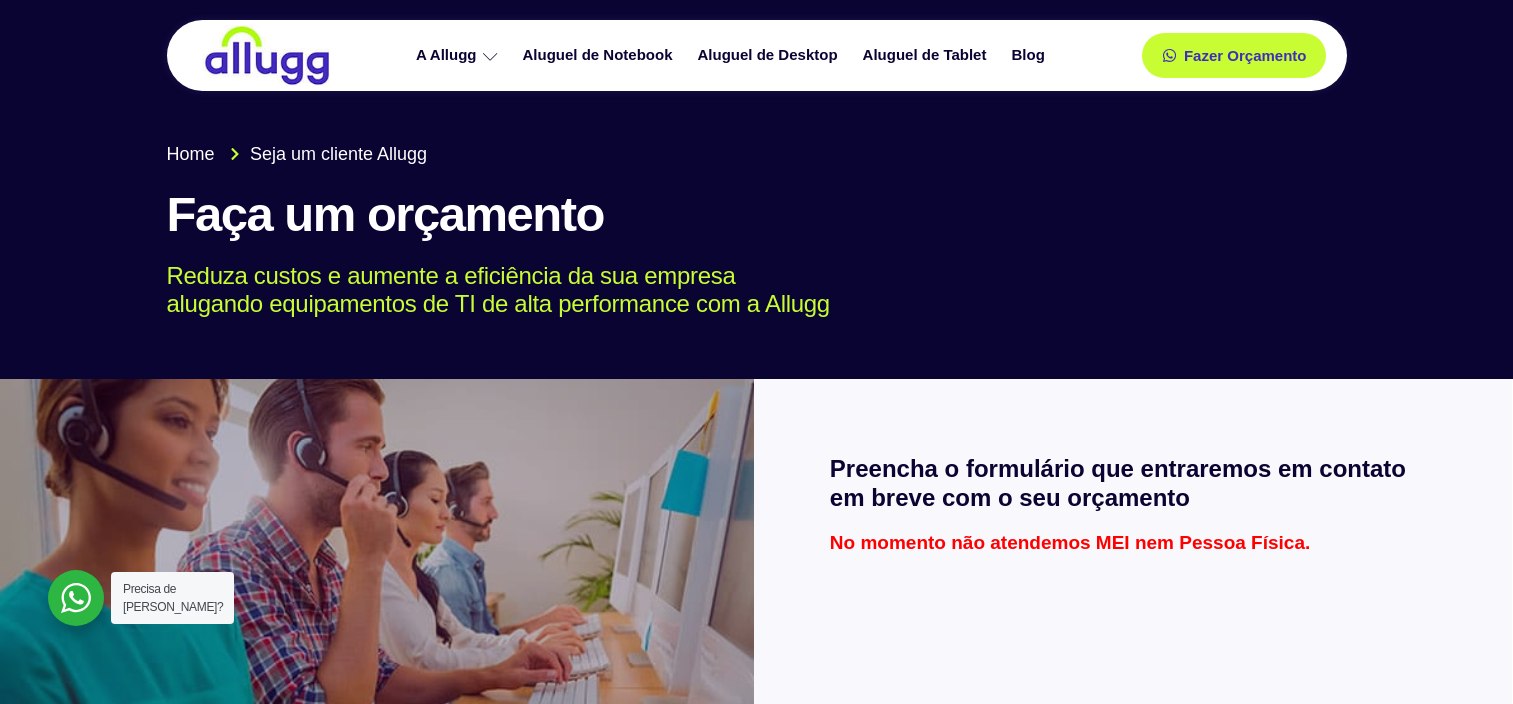 scroll, scrollTop: 0, scrollLeft: 0, axis: both 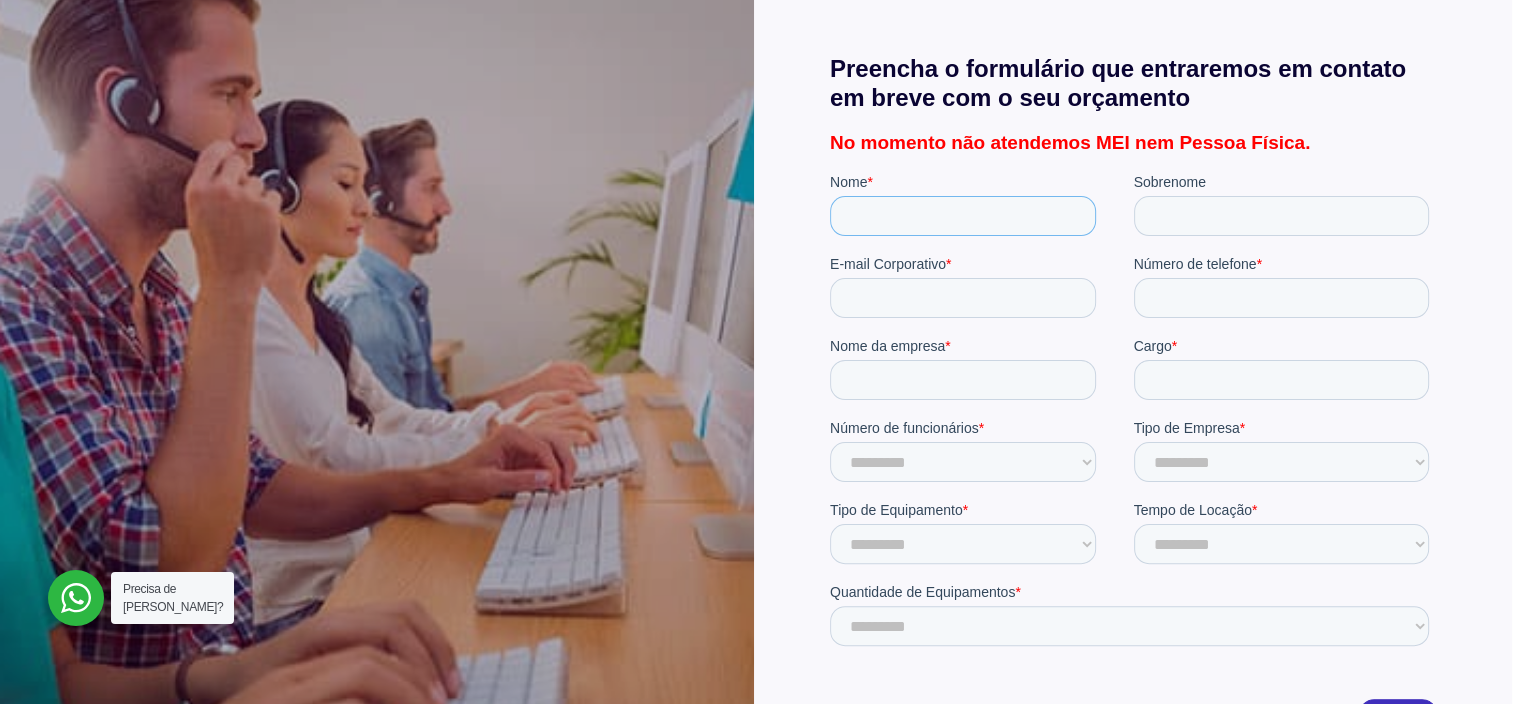 click on "Nome *" at bounding box center (962, 215) 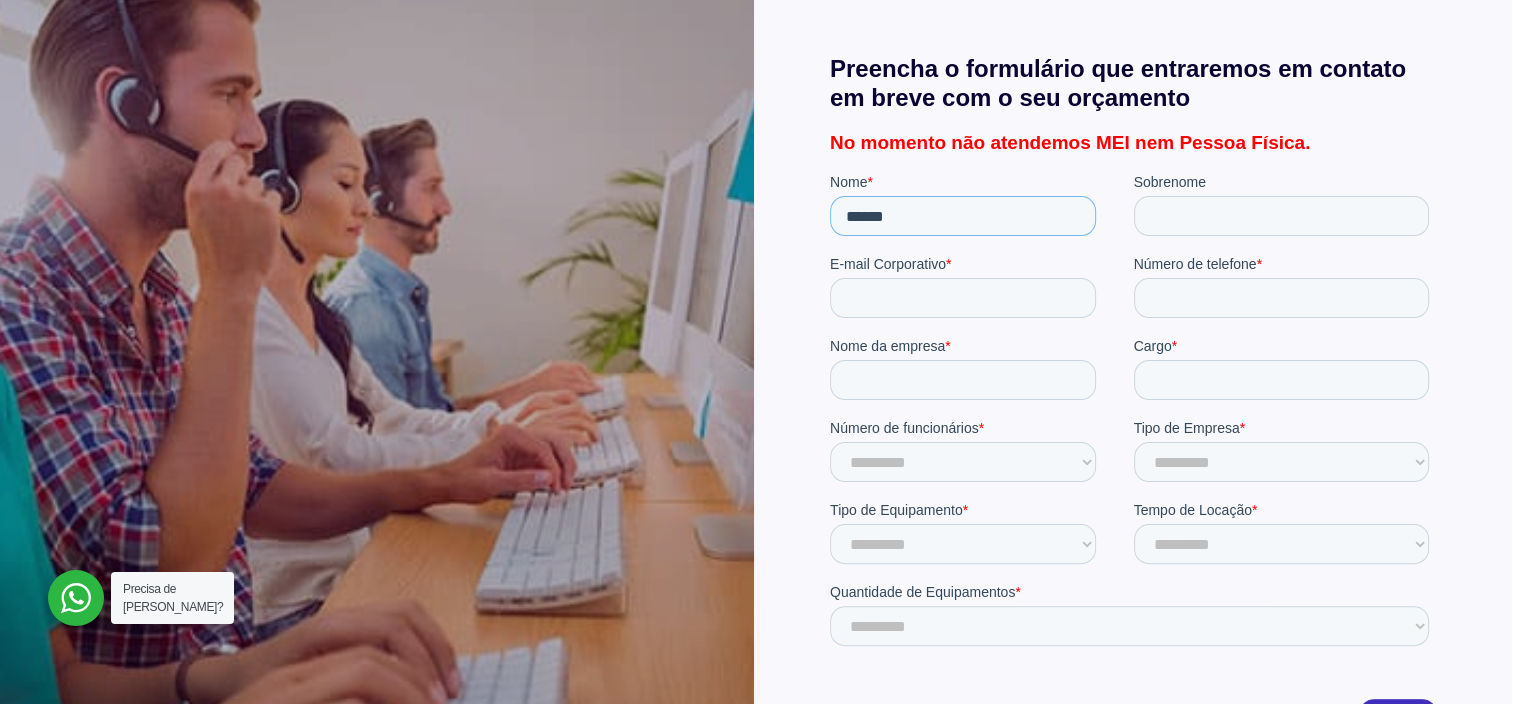 type on "******" 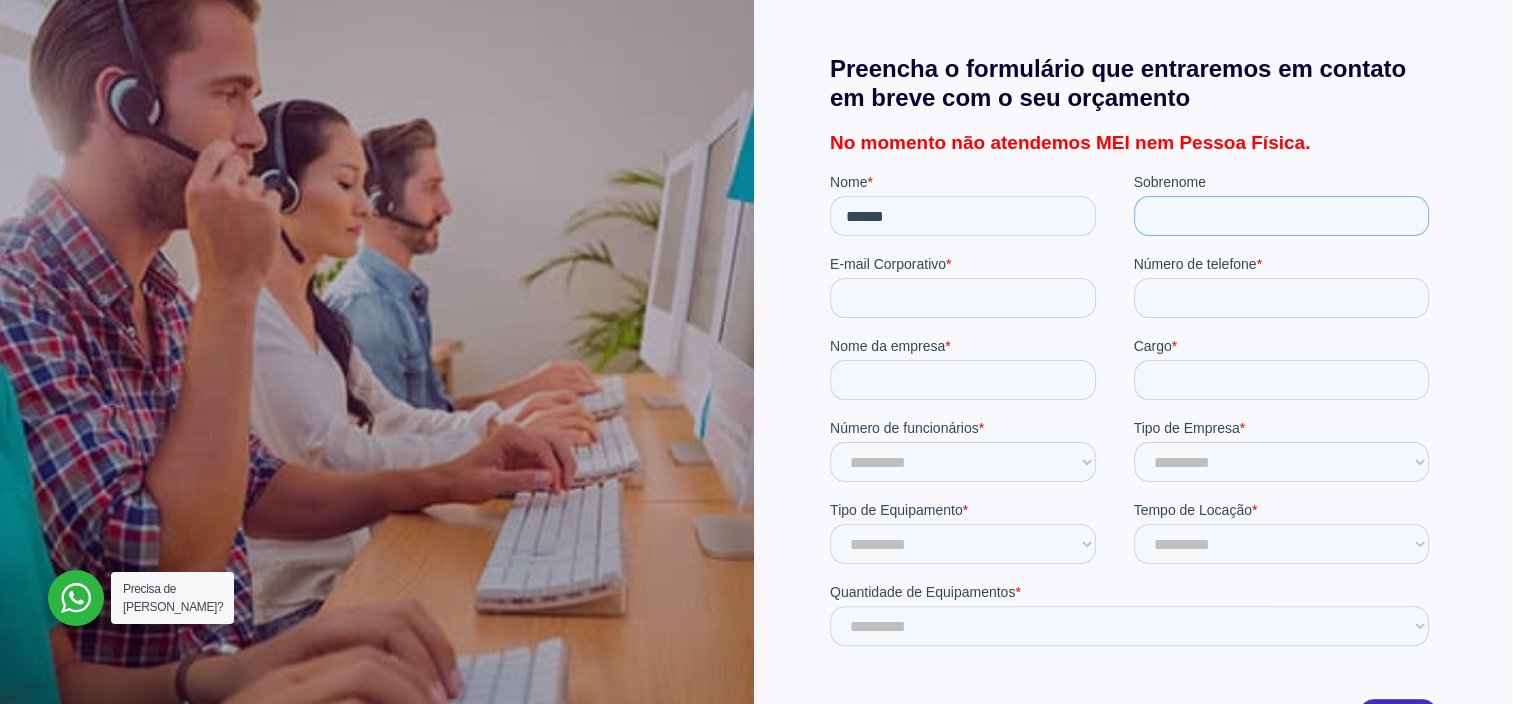click on "Sobrenome" at bounding box center [1281, 215] 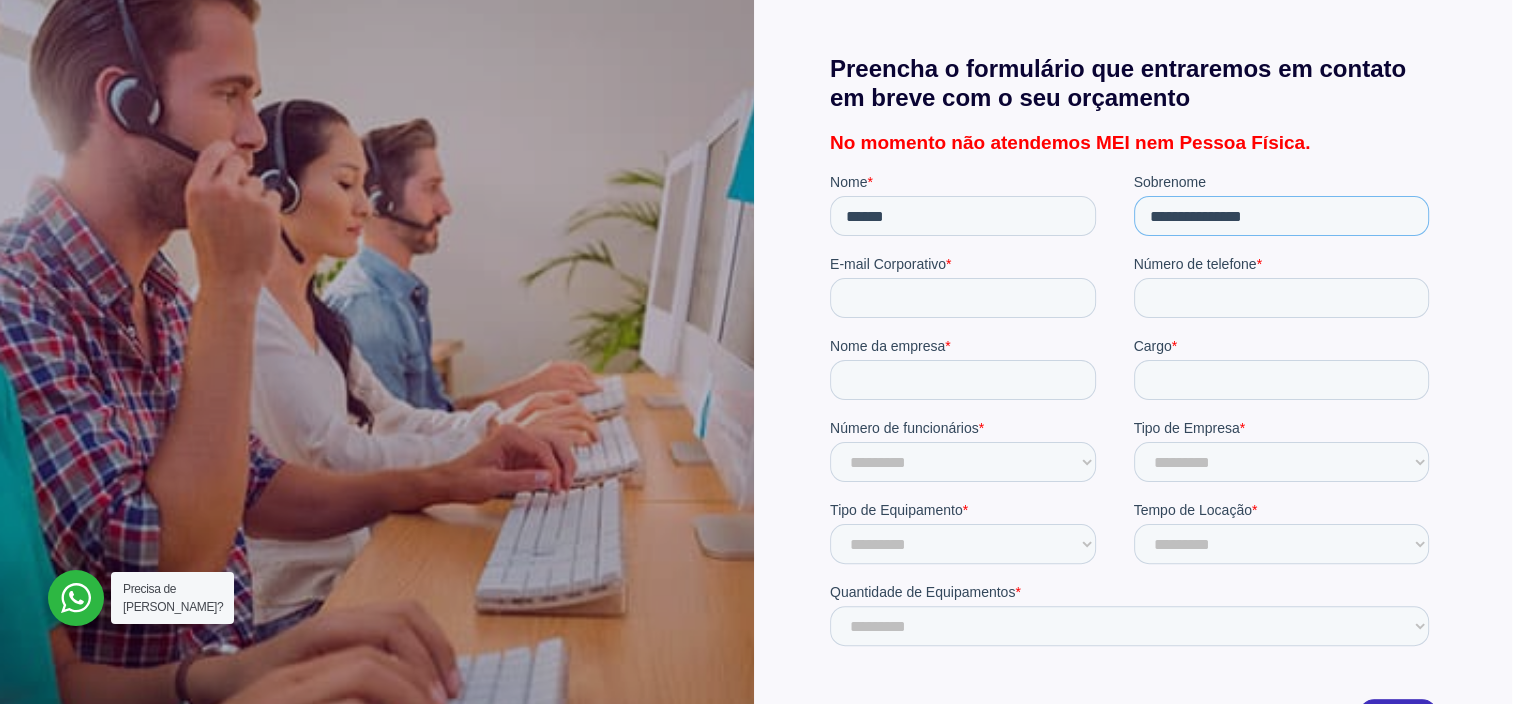 type on "**********" 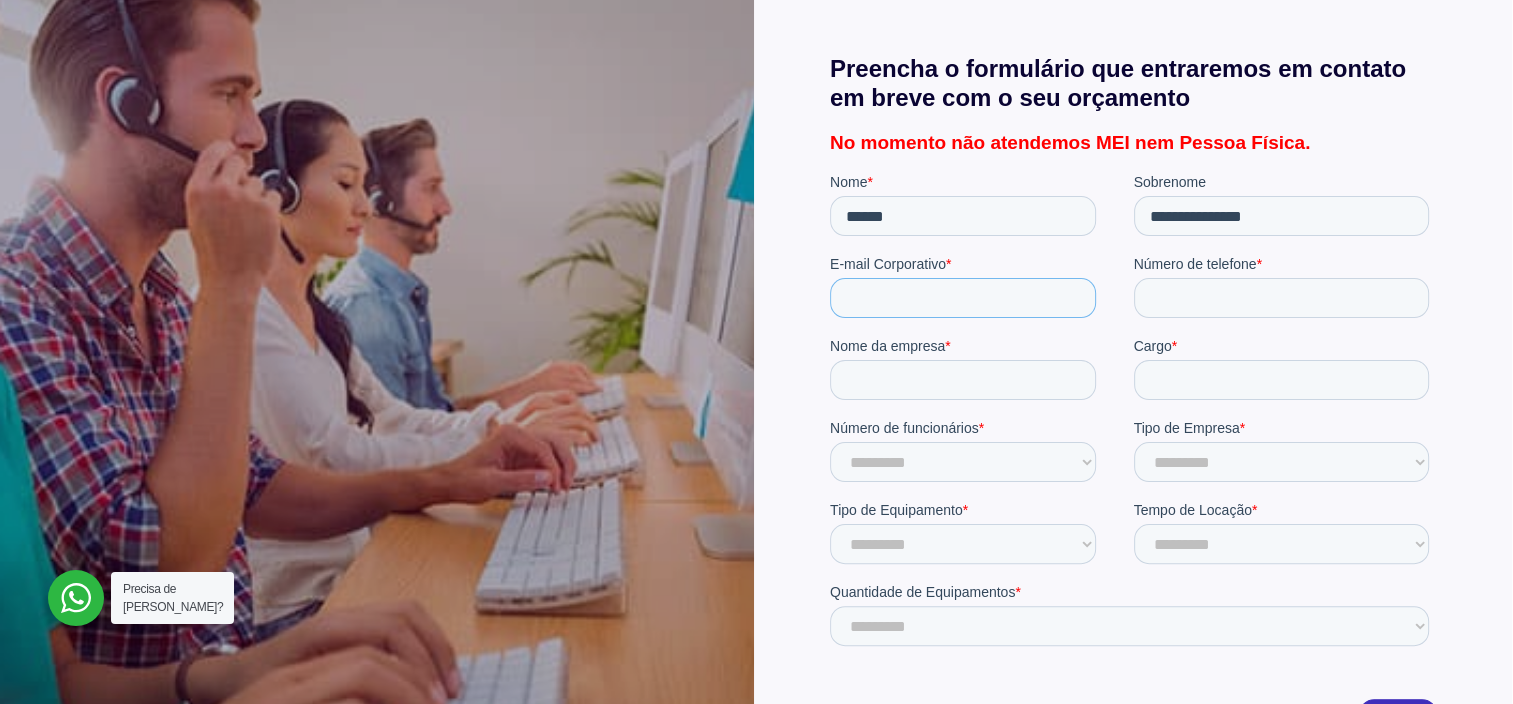 click on "E-mail Corporativo *" at bounding box center (962, 297) 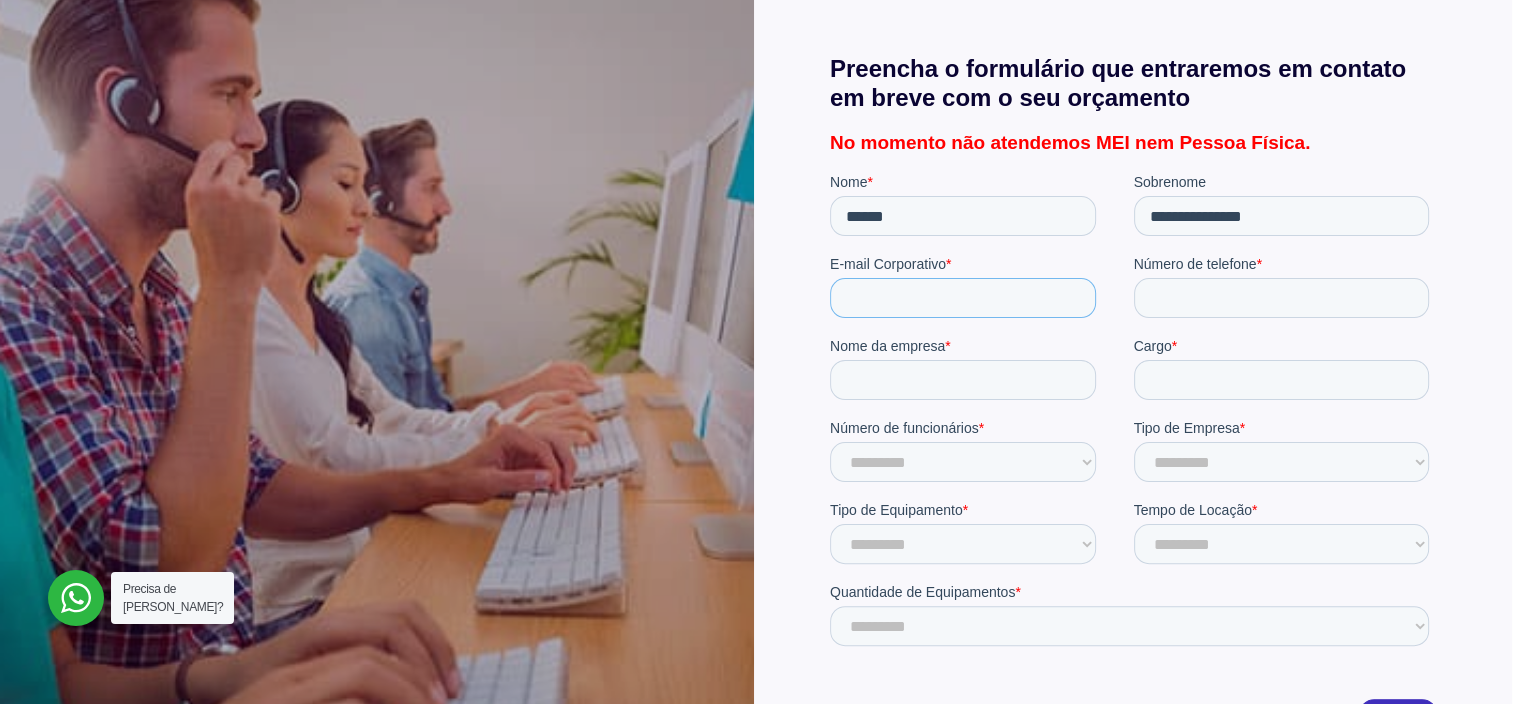 type on "**********" 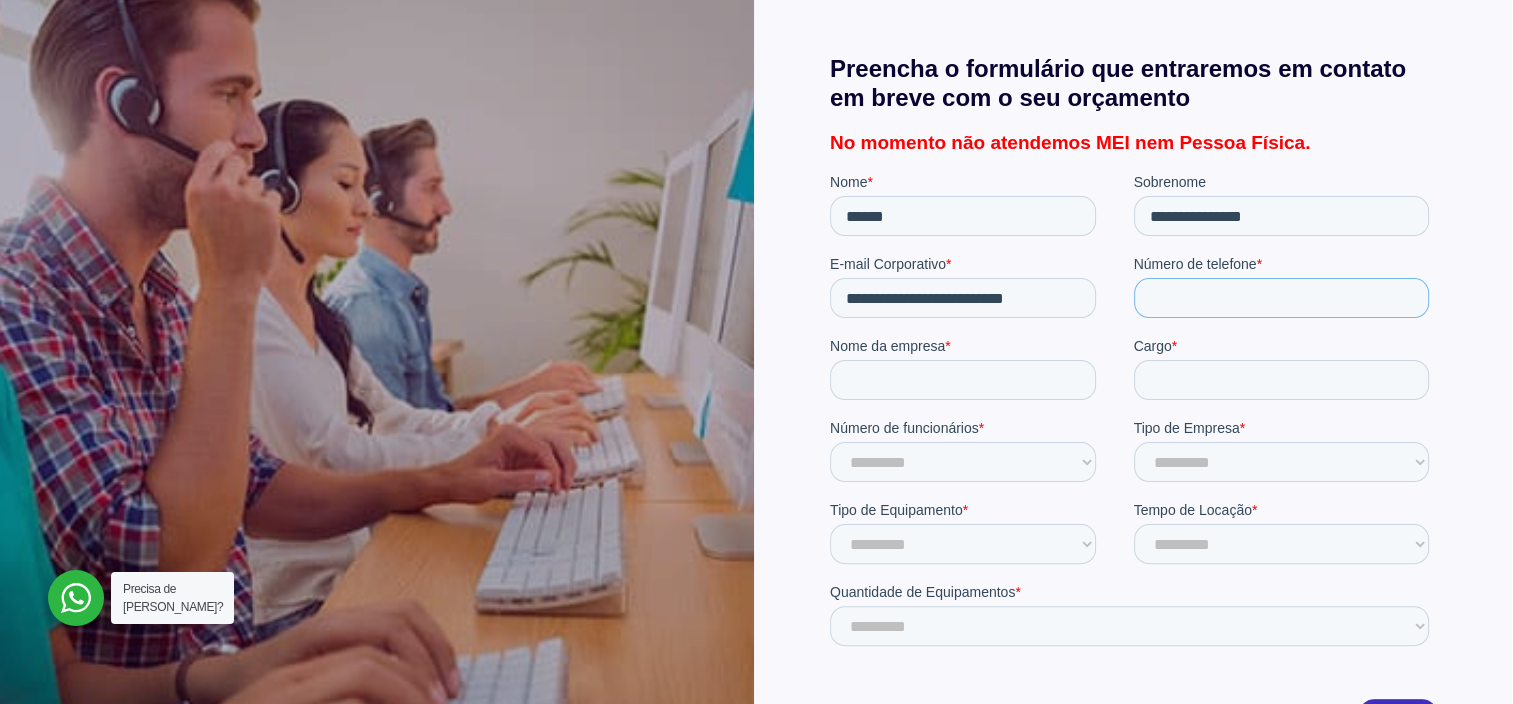 type on "**********" 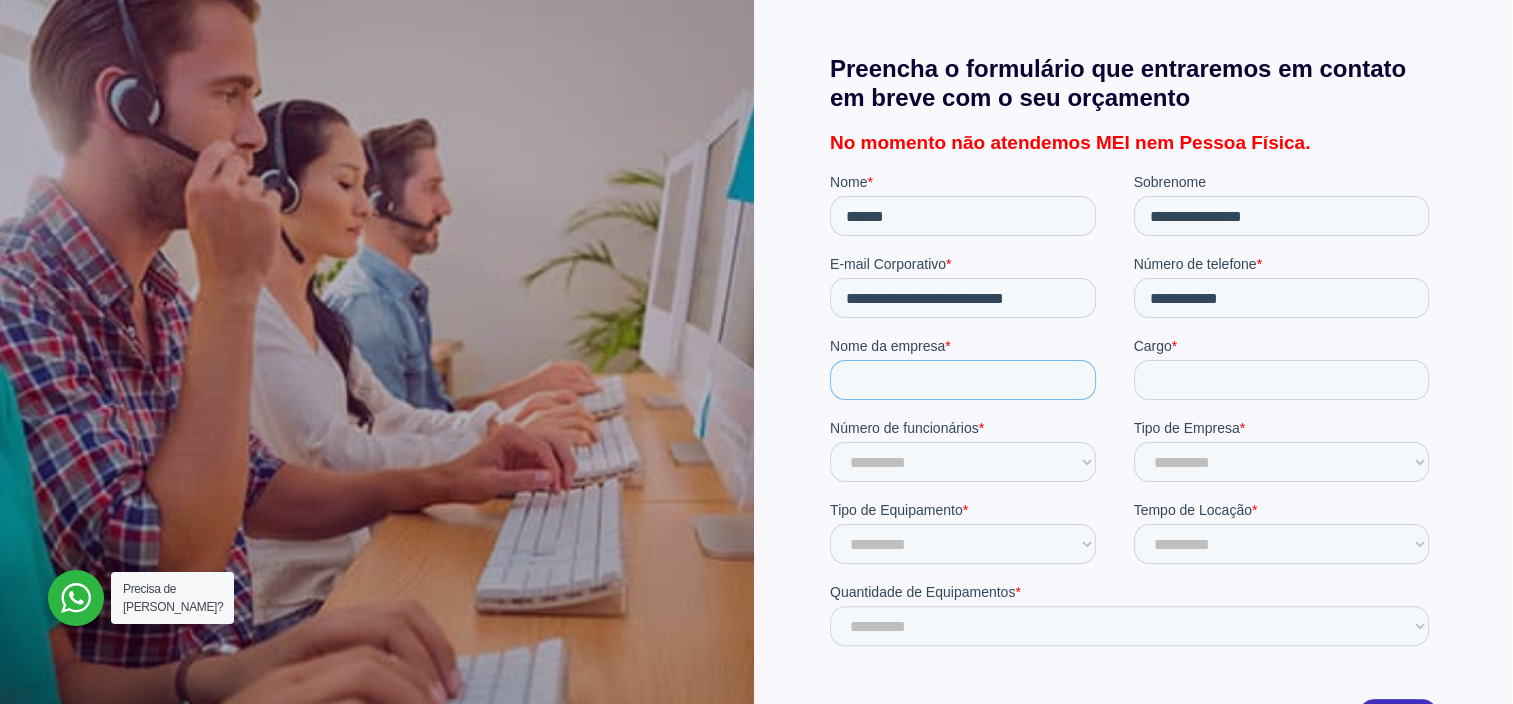 type on "**********" 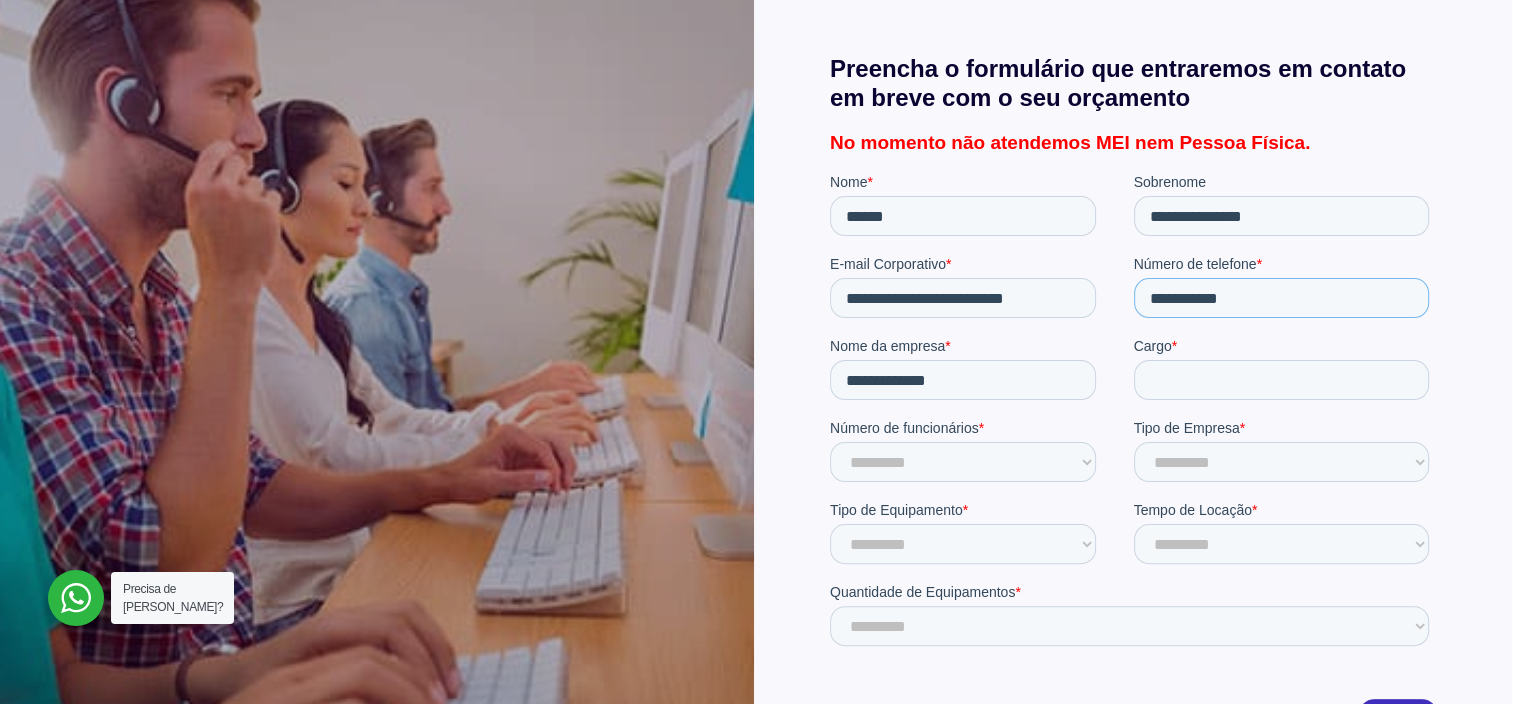click on "**********" at bounding box center [1281, 297] 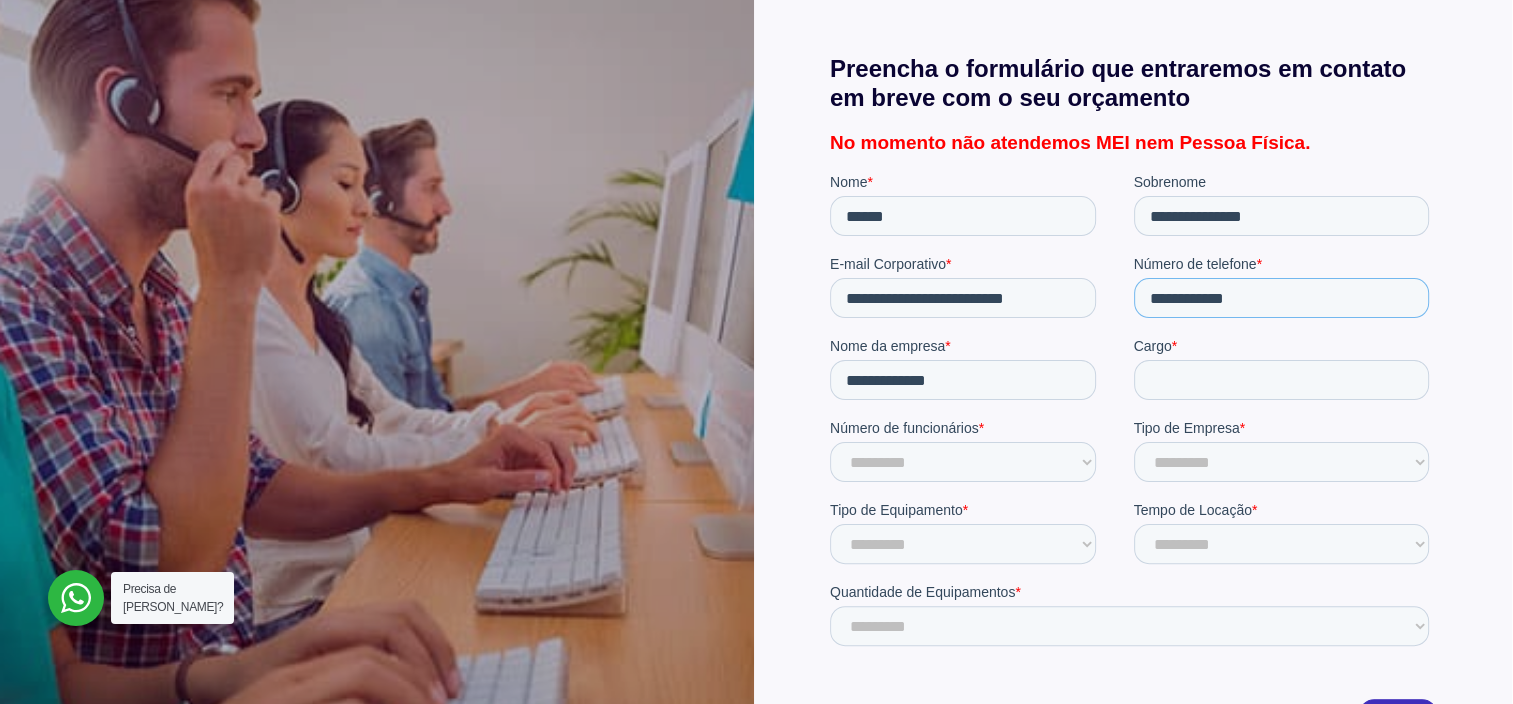 type on "**********" 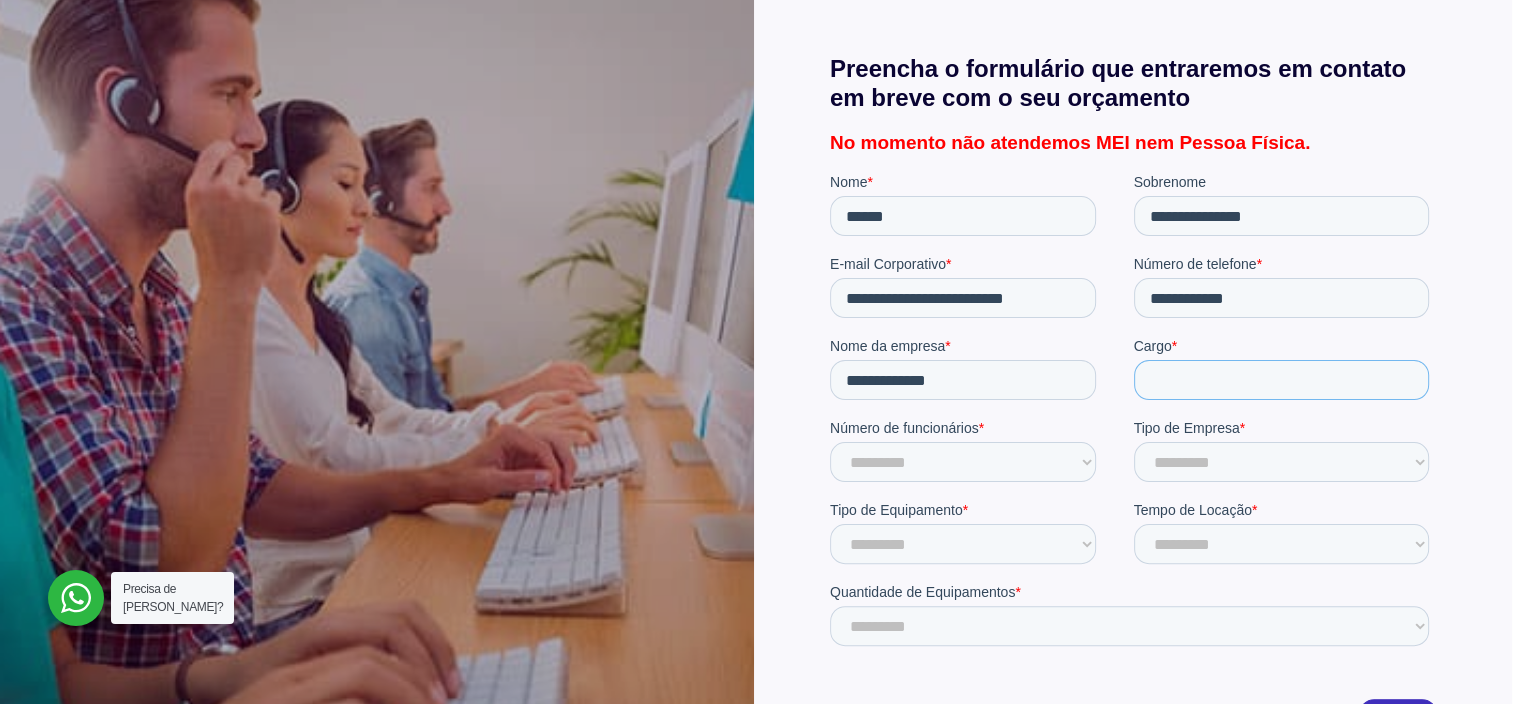 click on "Cargo *" at bounding box center (1281, 379) 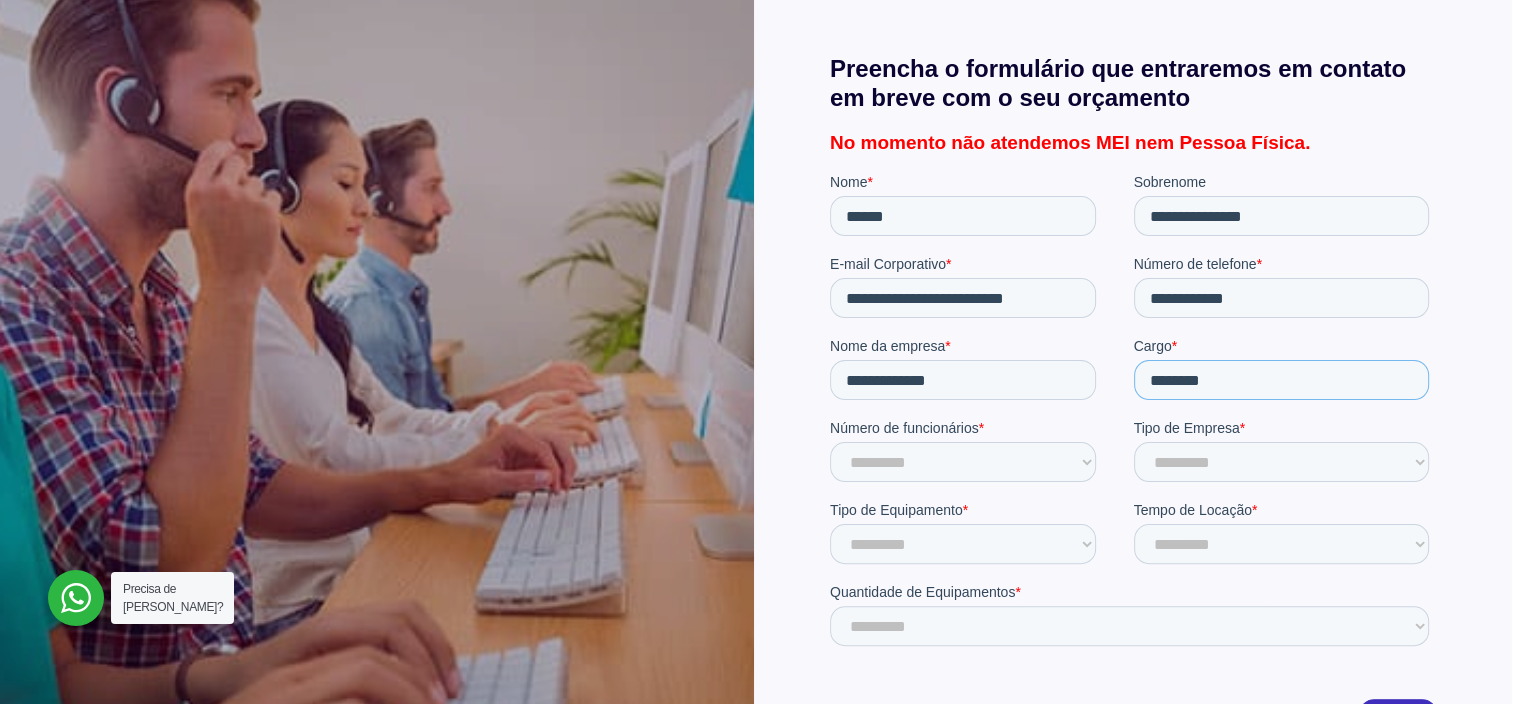 type on "********" 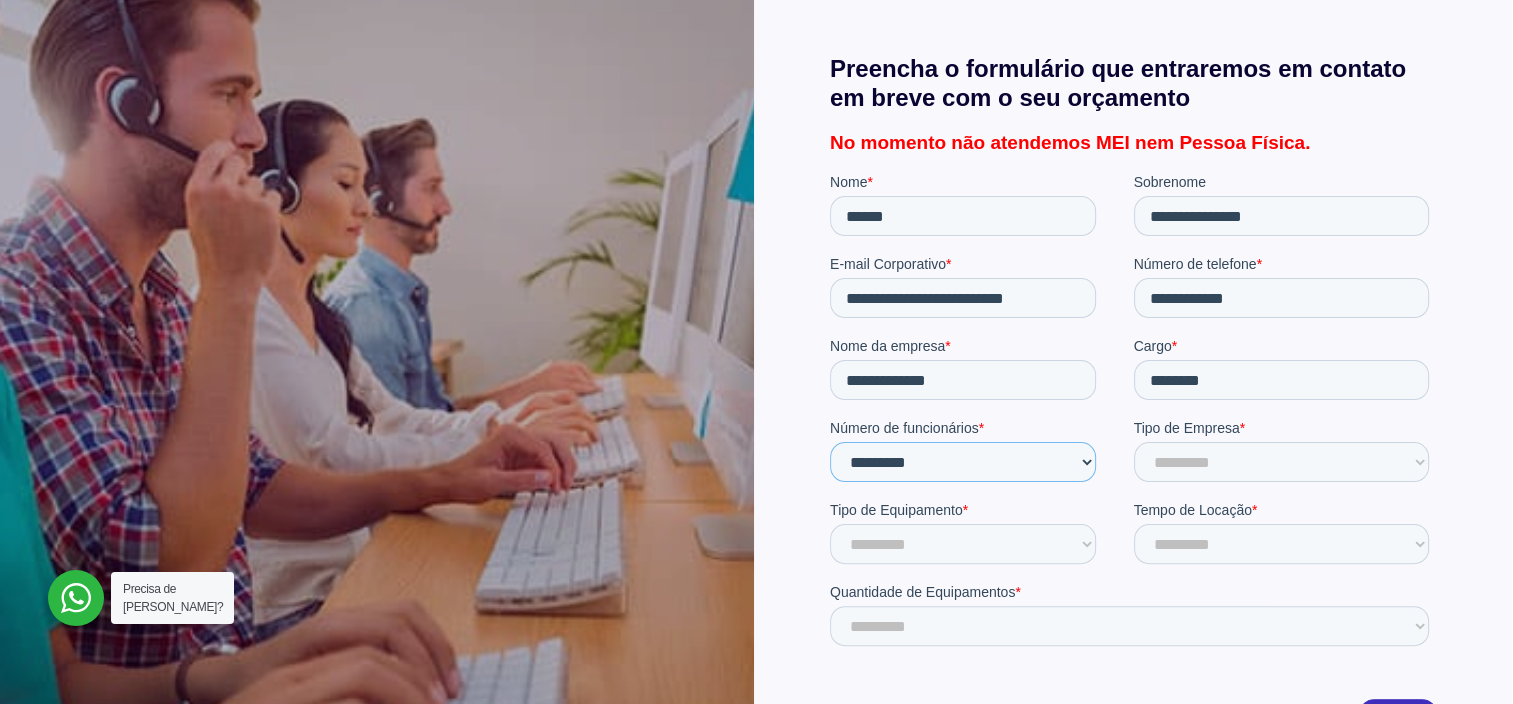 click on "**********" at bounding box center (962, 461) 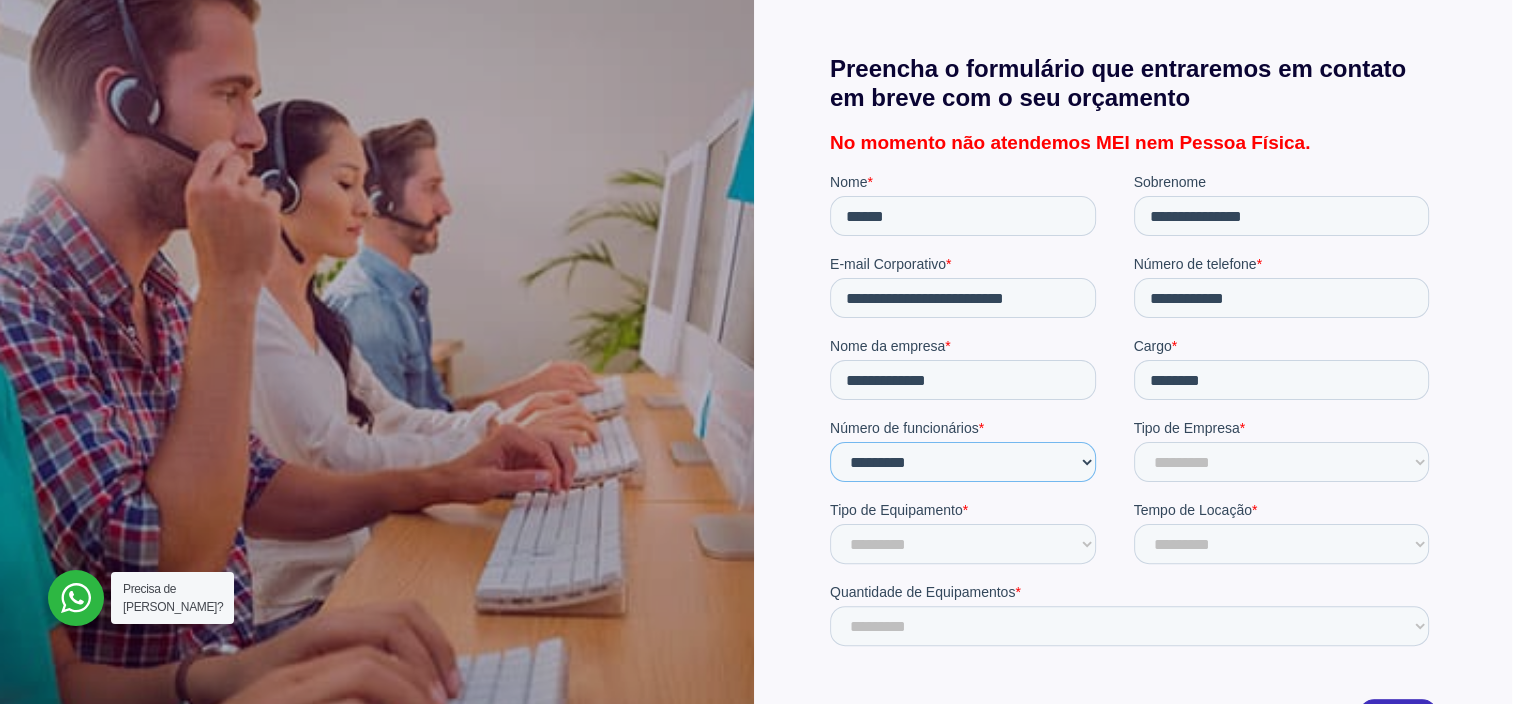 select on "****" 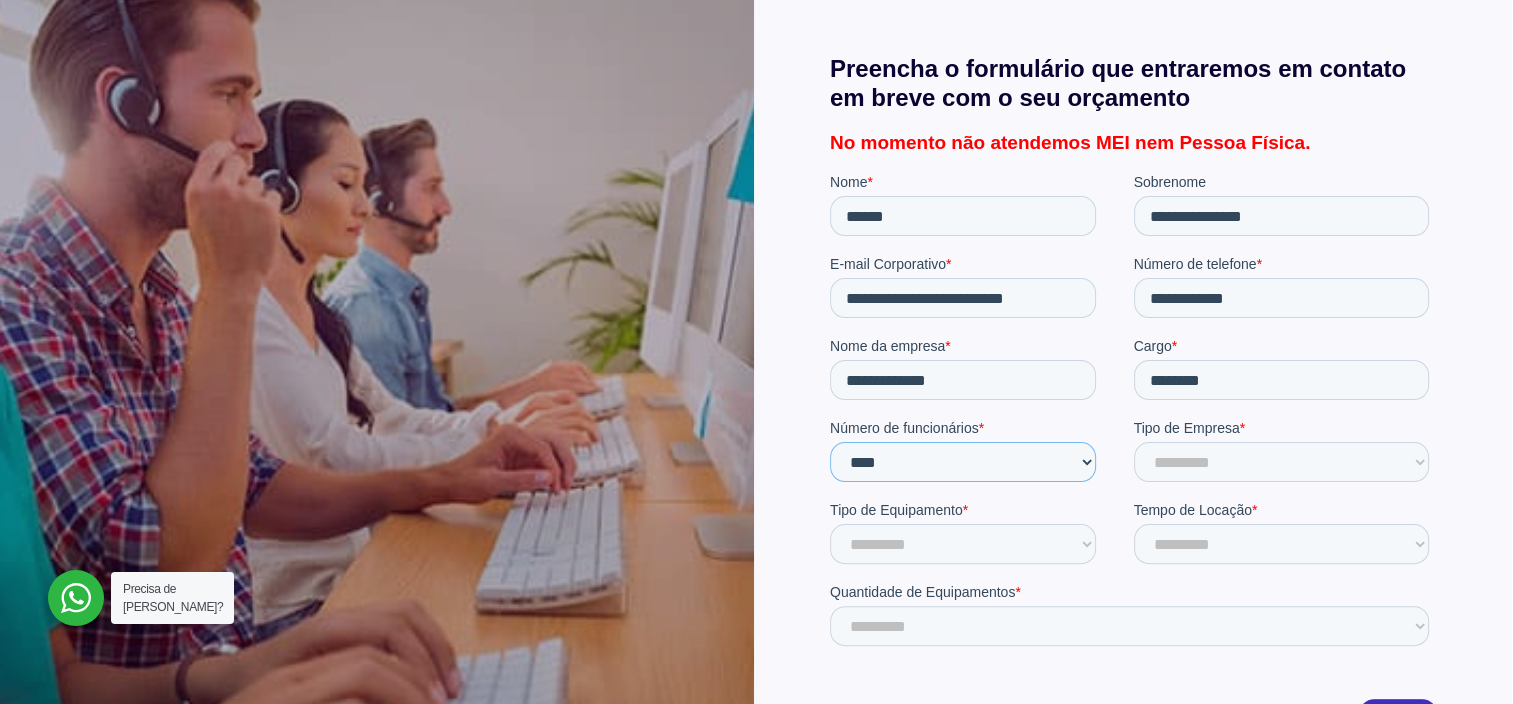click on "**********" at bounding box center (962, 461) 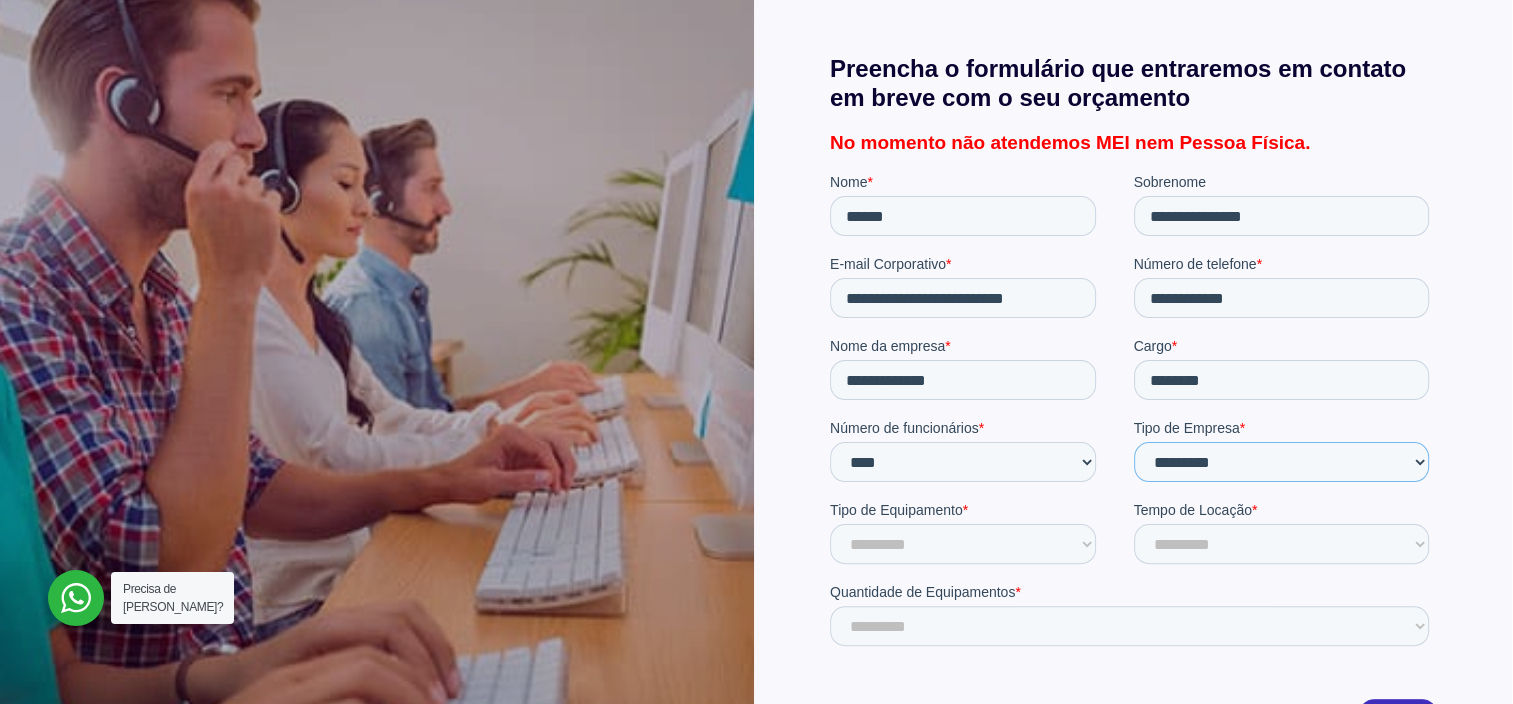 click on "**********" at bounding box center (1281, 461) 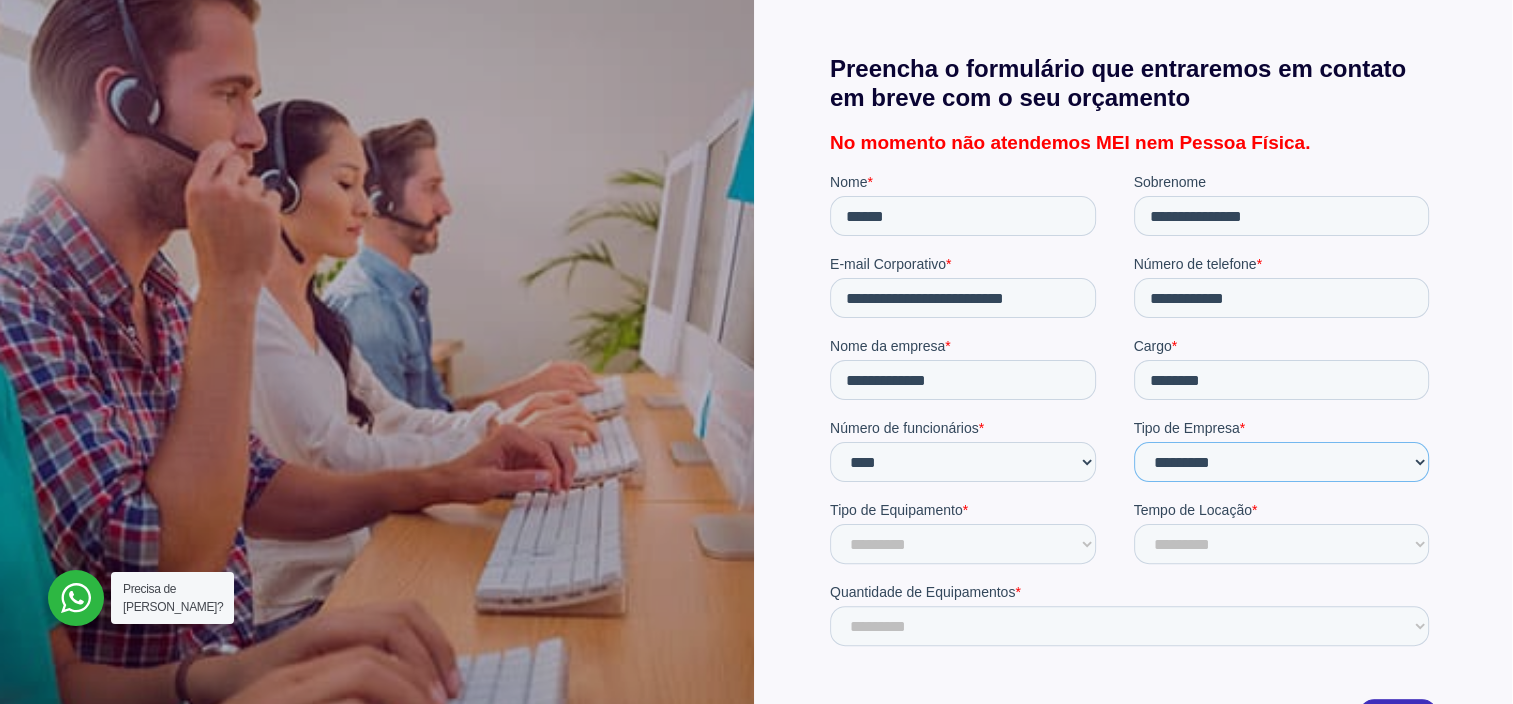 select on "**********" 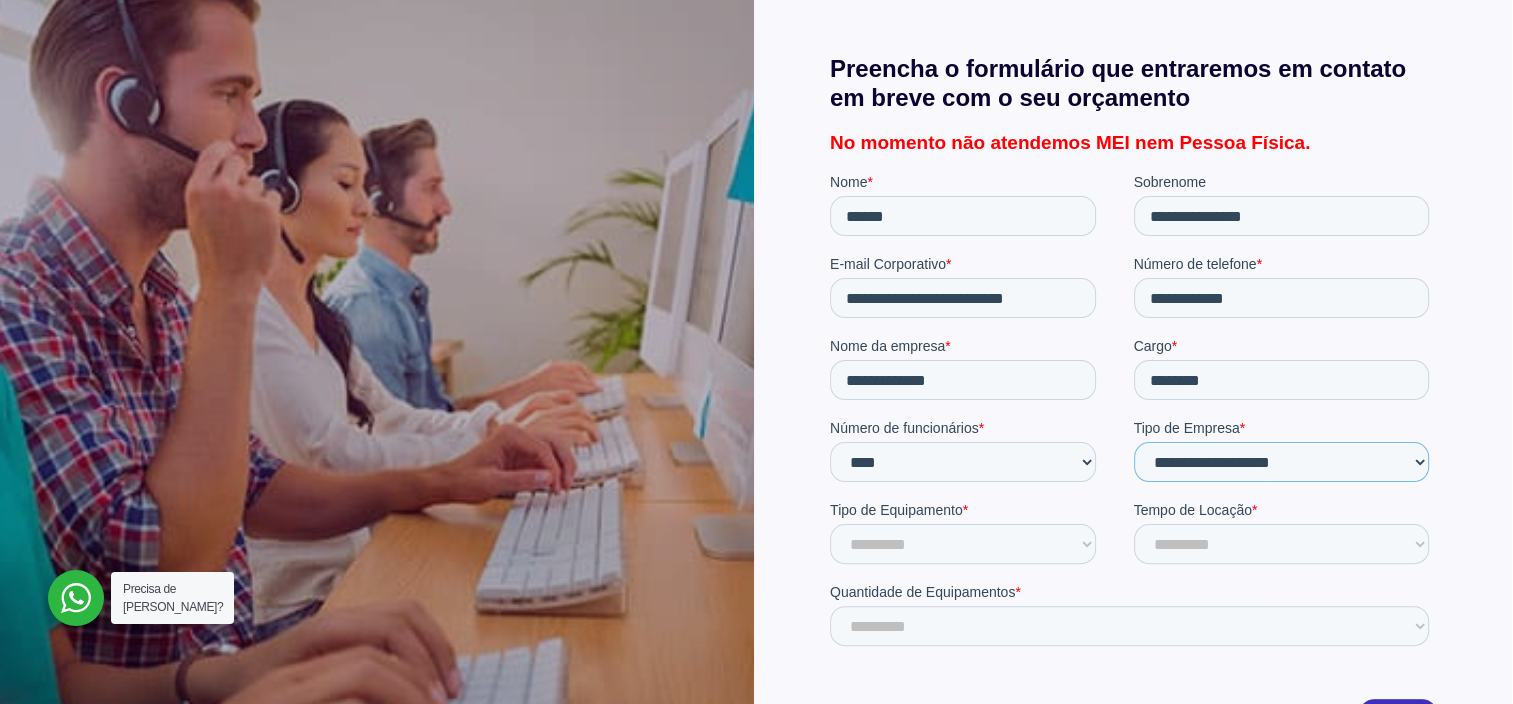 click on "**********" at bounding box center [1281, 461] 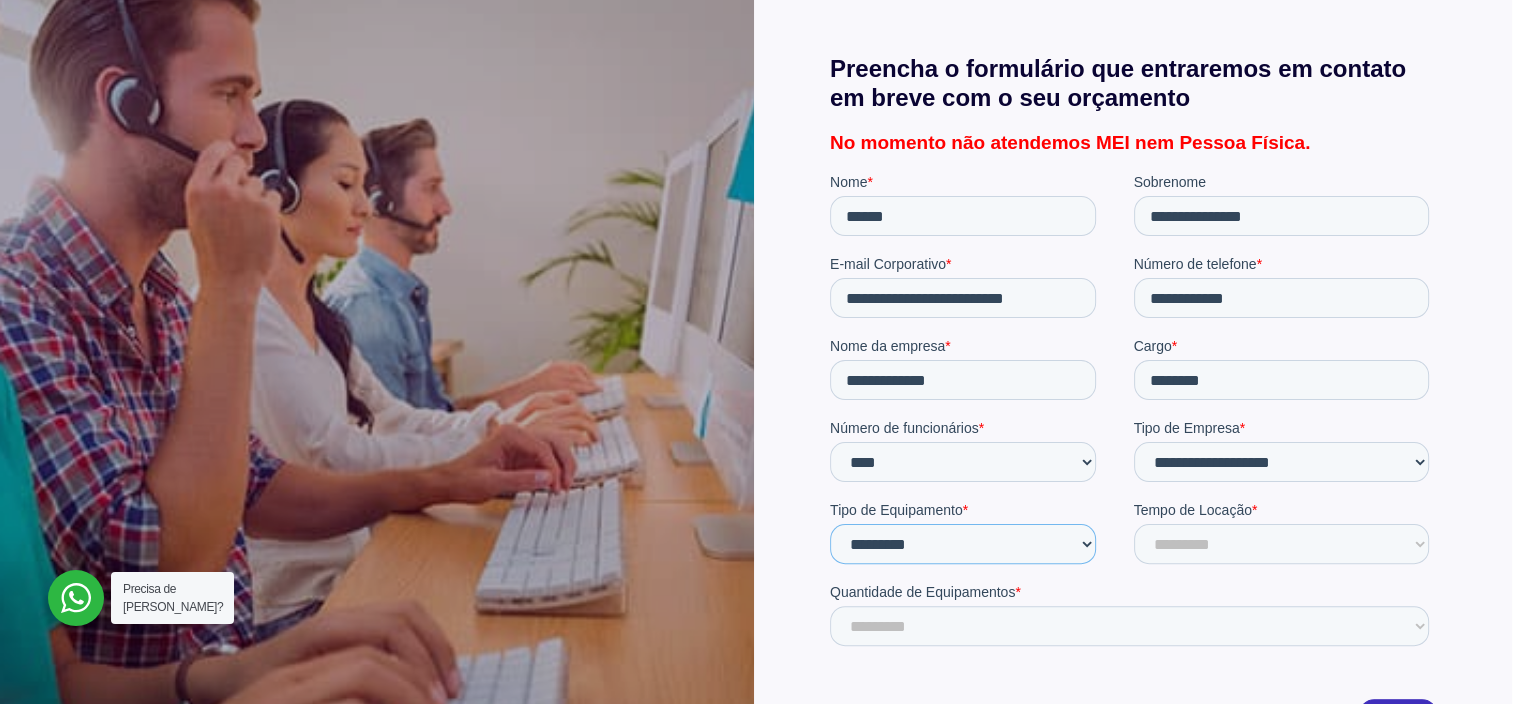 click on "********* ******** ******* ******* ****** ********" at bounding box center (962, 543) 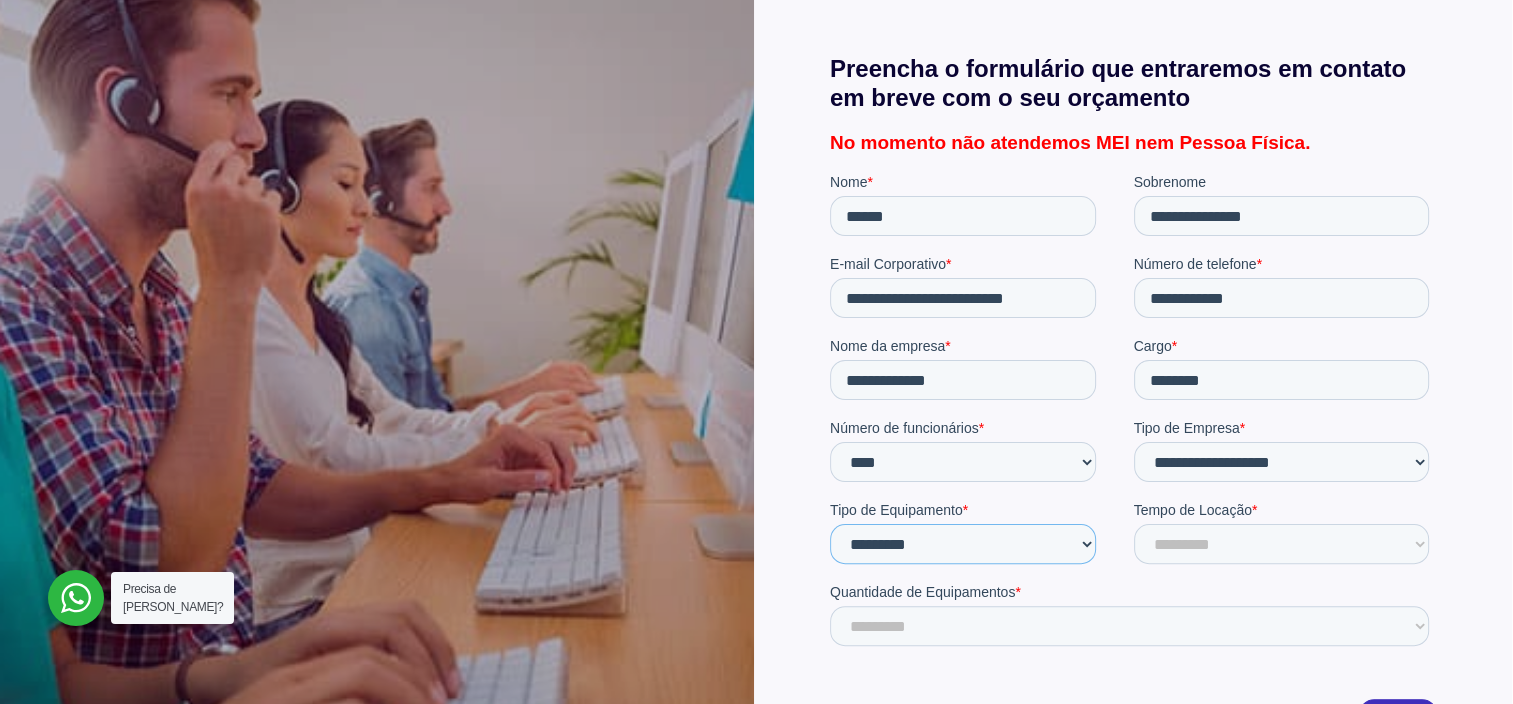 select on "********" 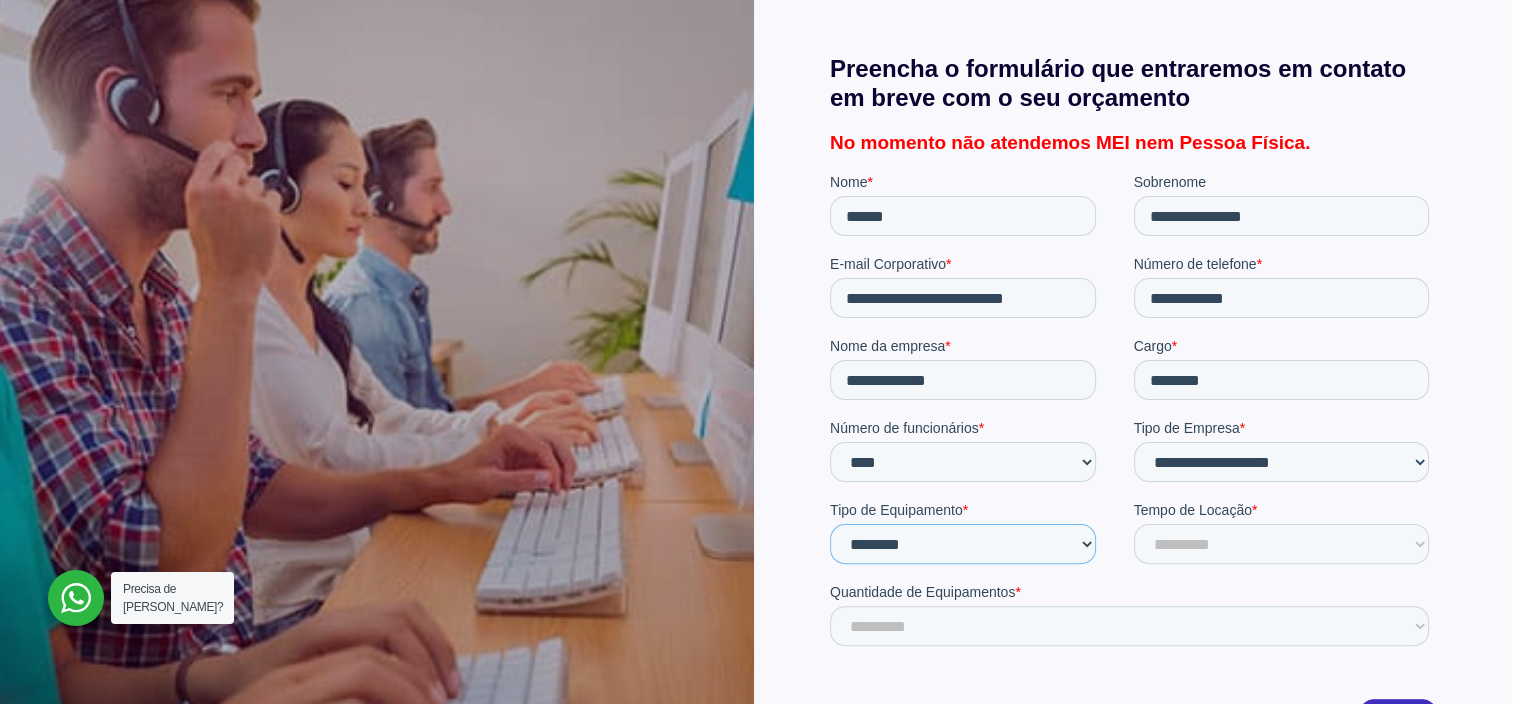 click on "********* ******** ******* ******* ****** ********" at bounding box center (962, 543) 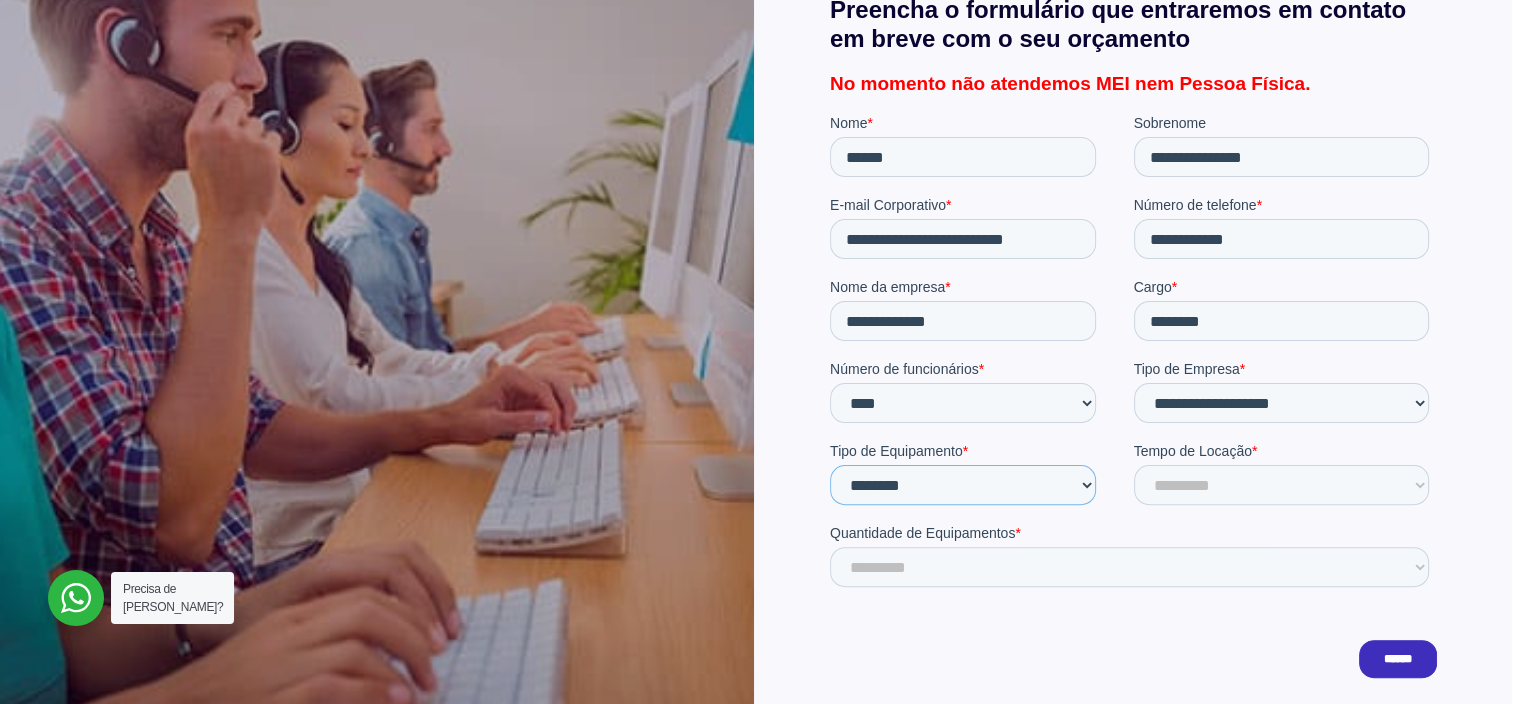 scroll, scrollTop: 500, scrollLeft: 0, axis: vertical 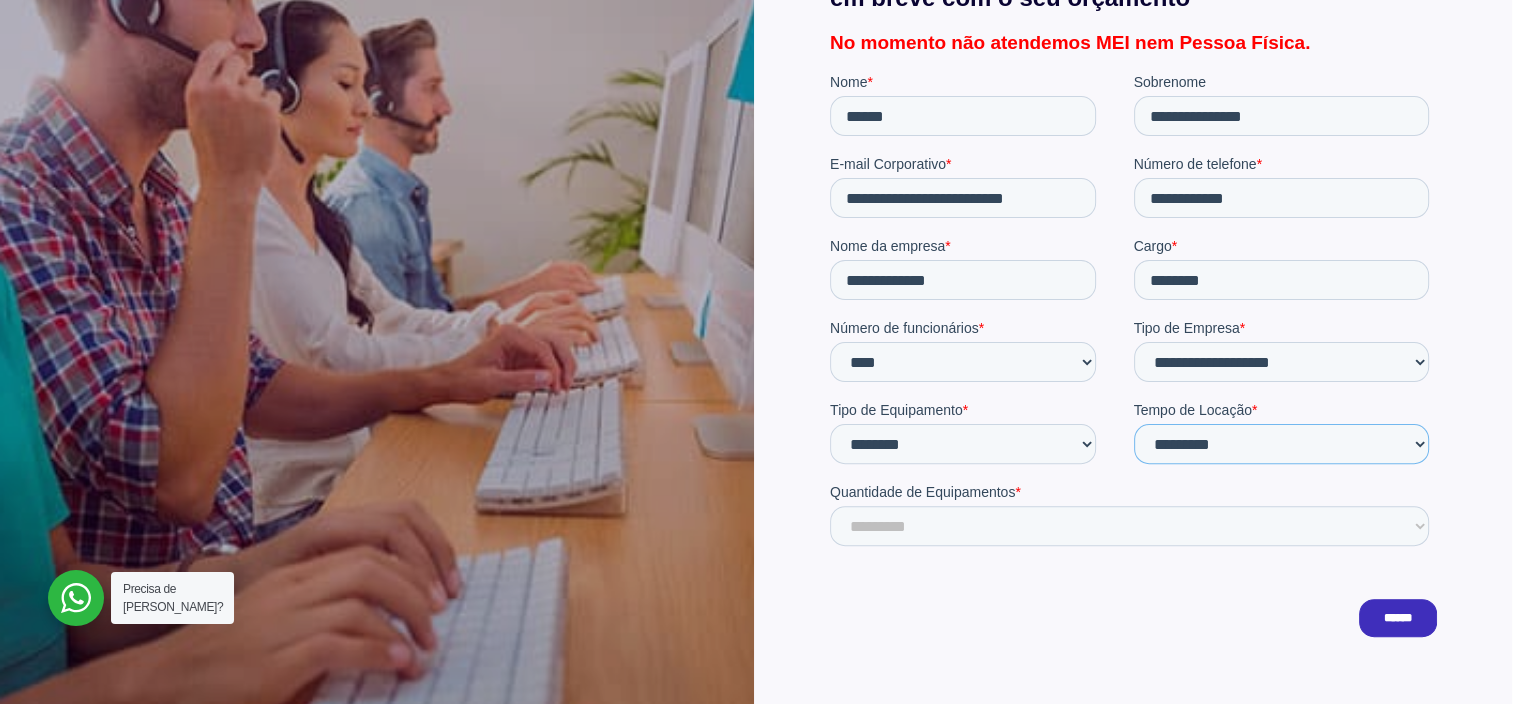click on "**********" at bounding box center [1281, 443] 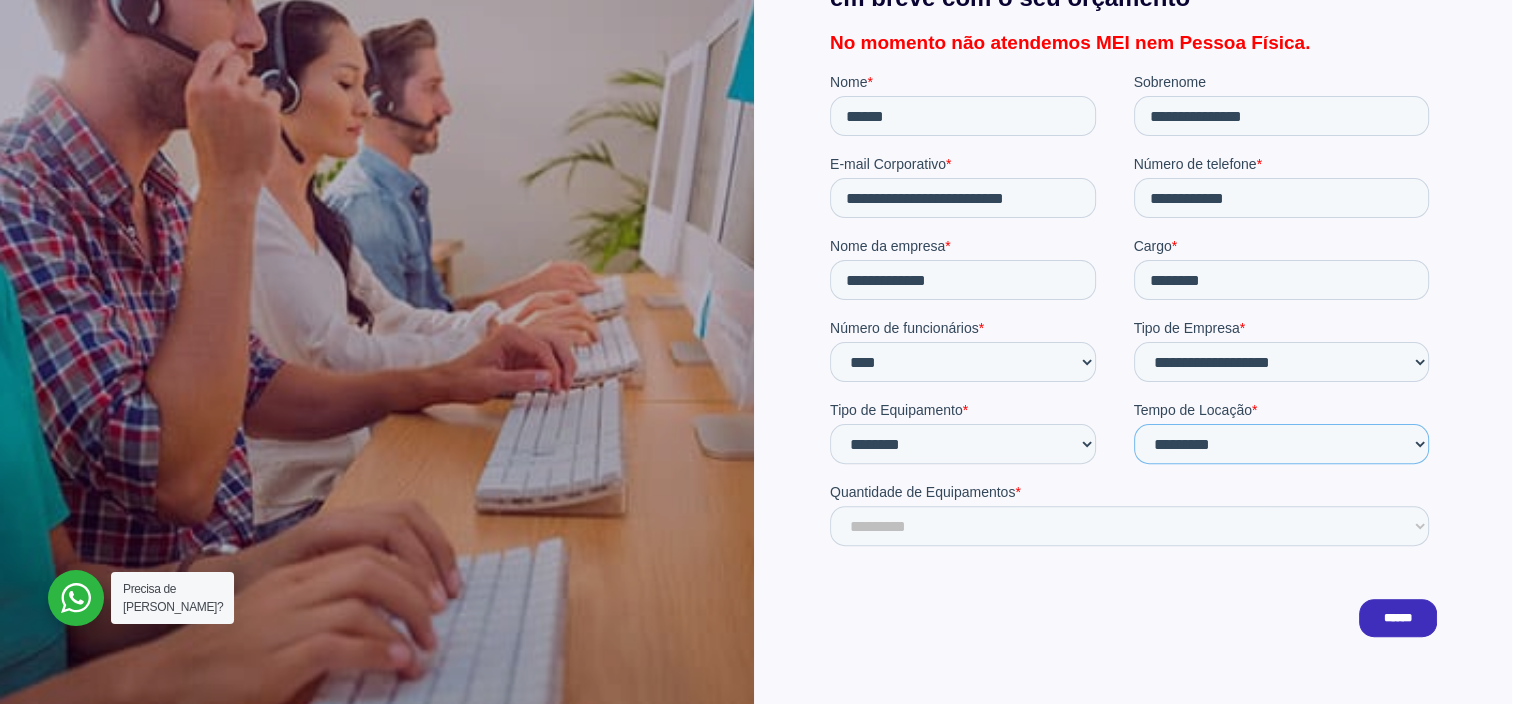 select on "**" 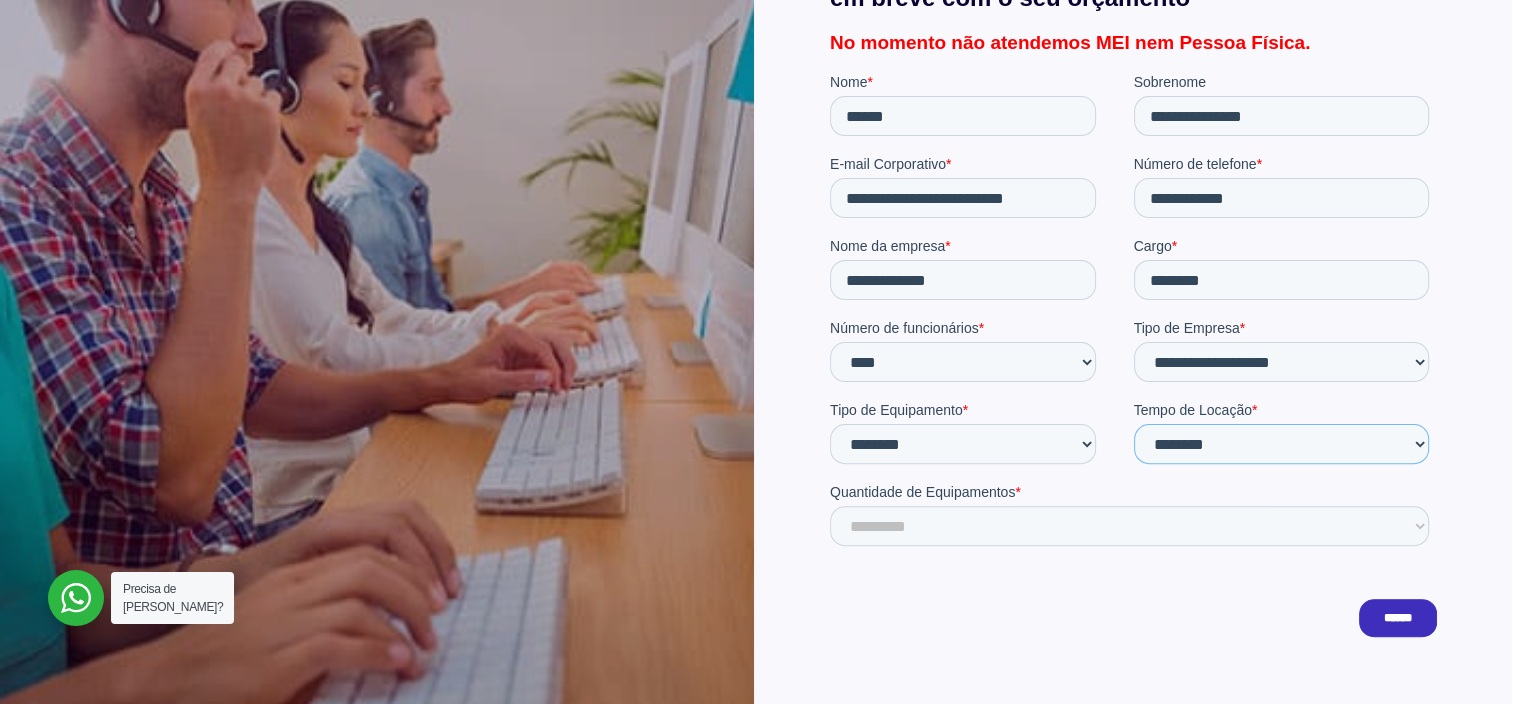 click on "**********" at bounding box center [1281, 443] 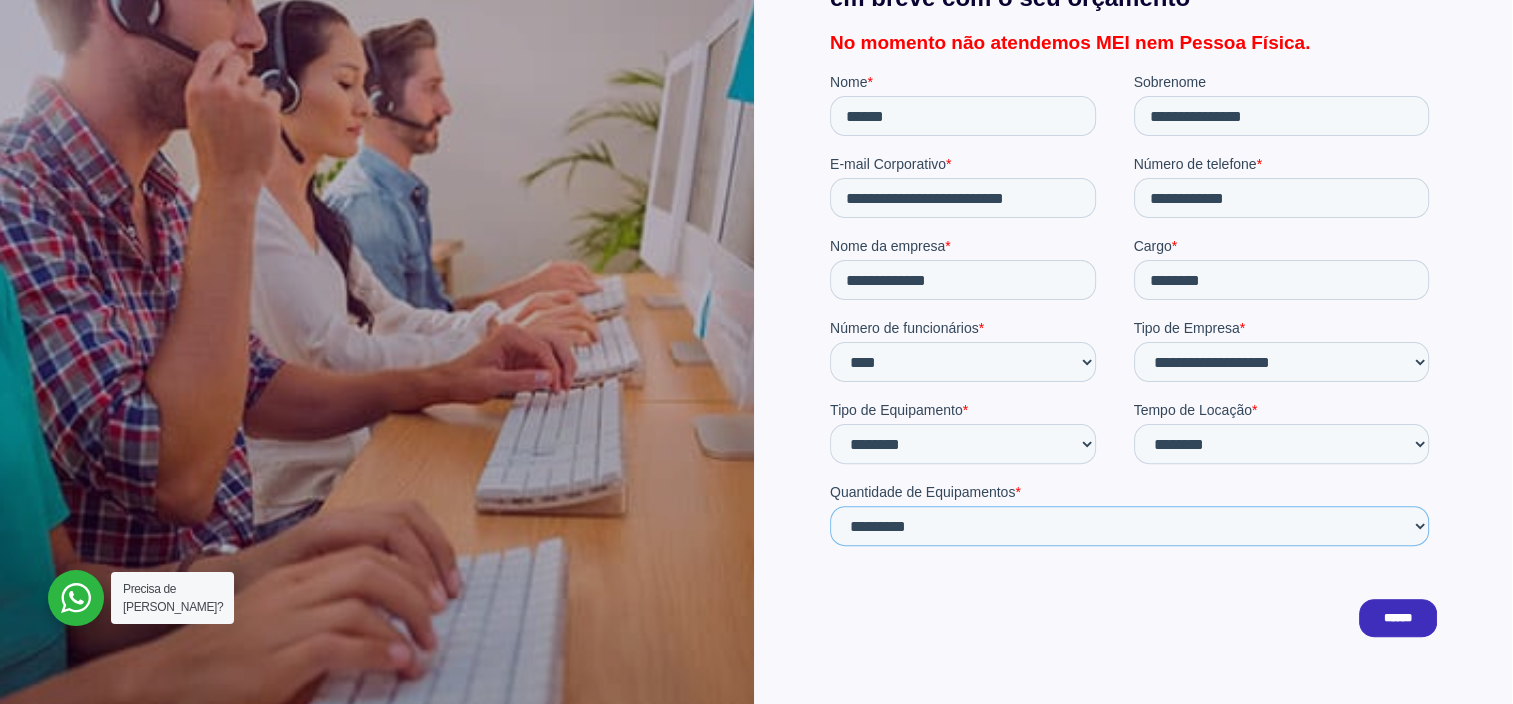 click on "**********" at bounding box center (1128, 525) 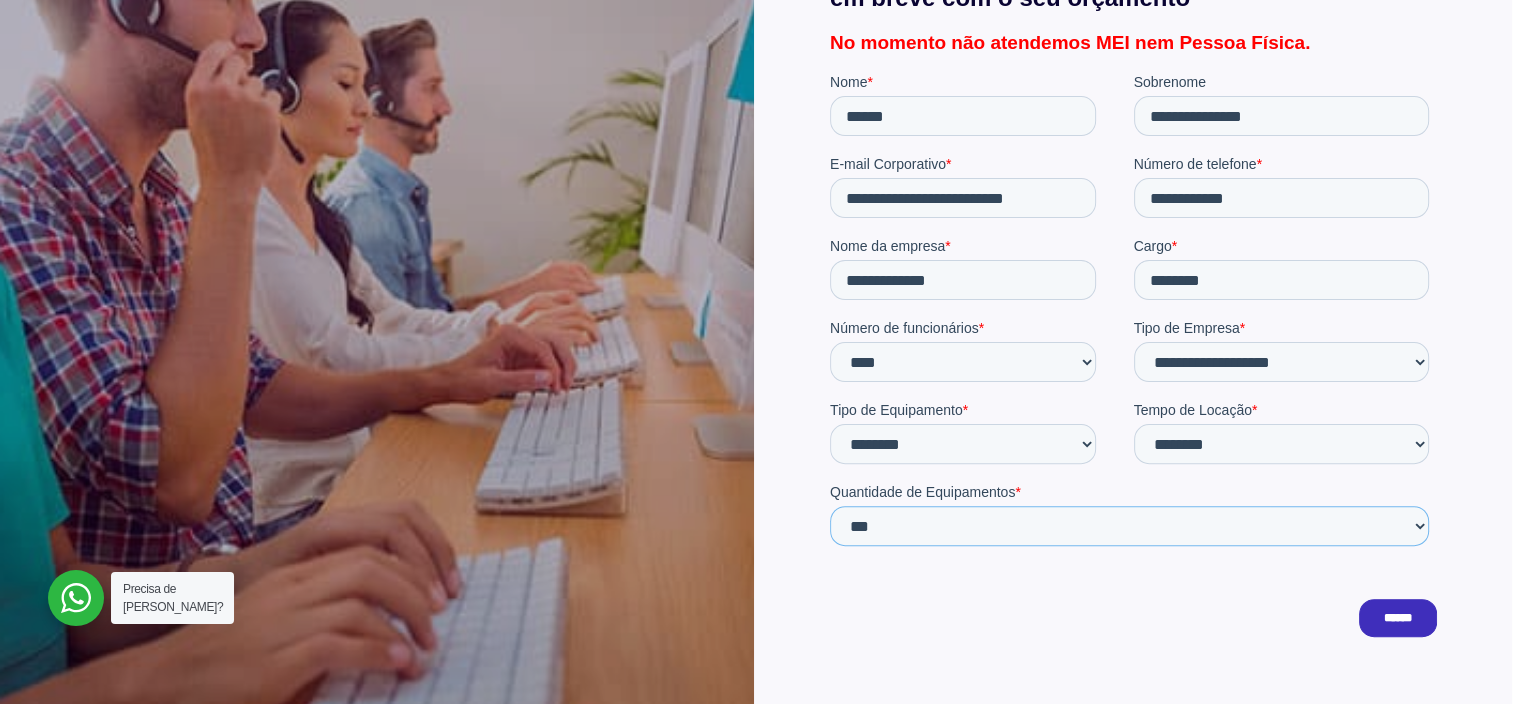 click on "**********" at bounding box center [1128, 525] 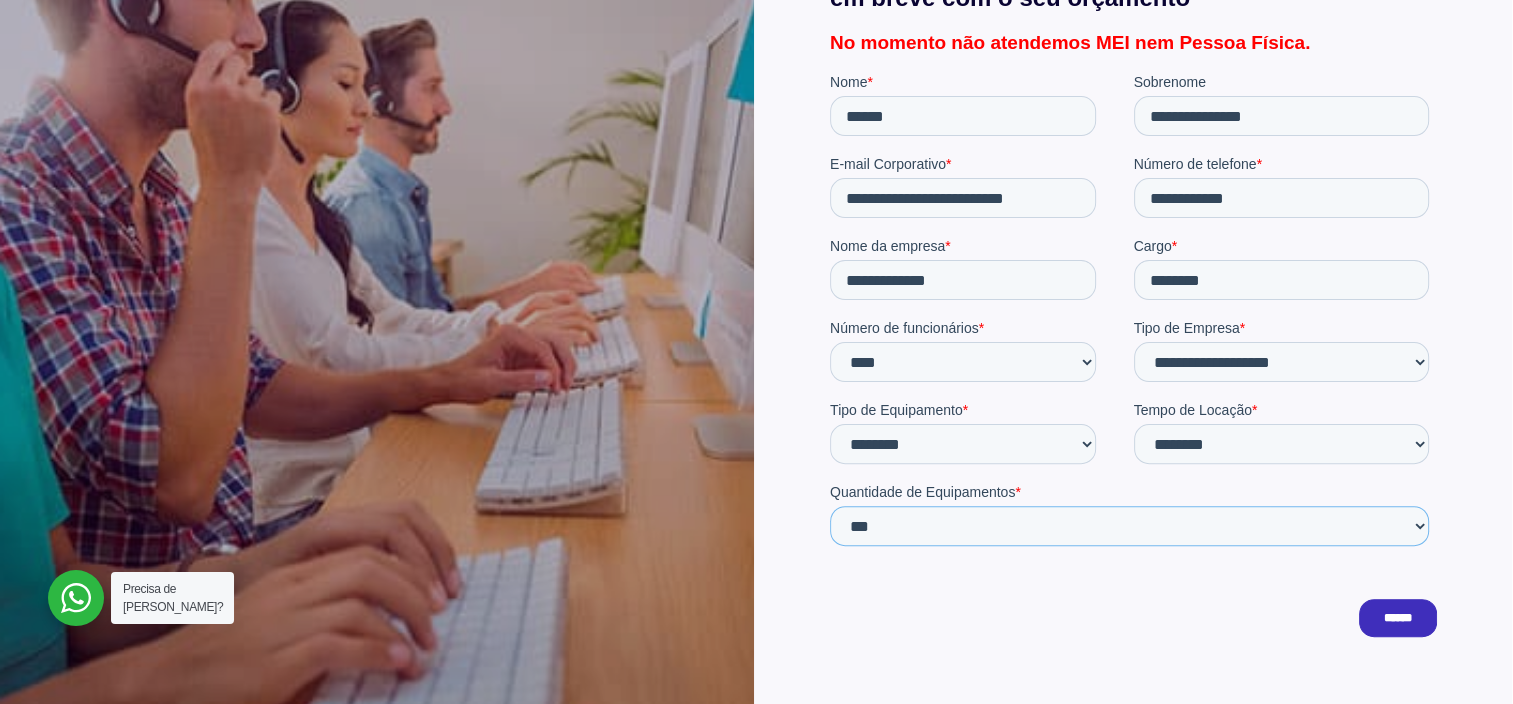 click on "**********" at bounding box center (1128, 525) 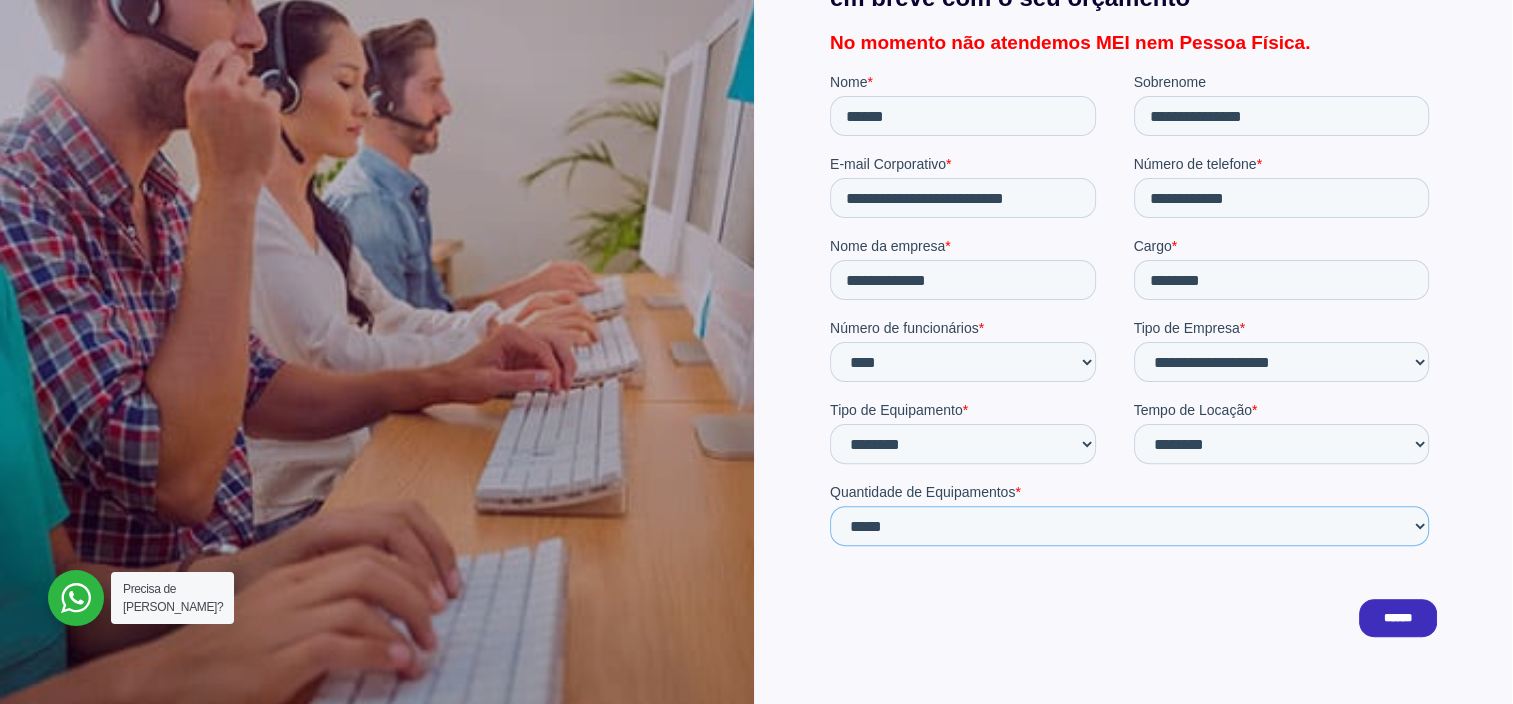 click on "**********" at bounding box center (1128, 525) 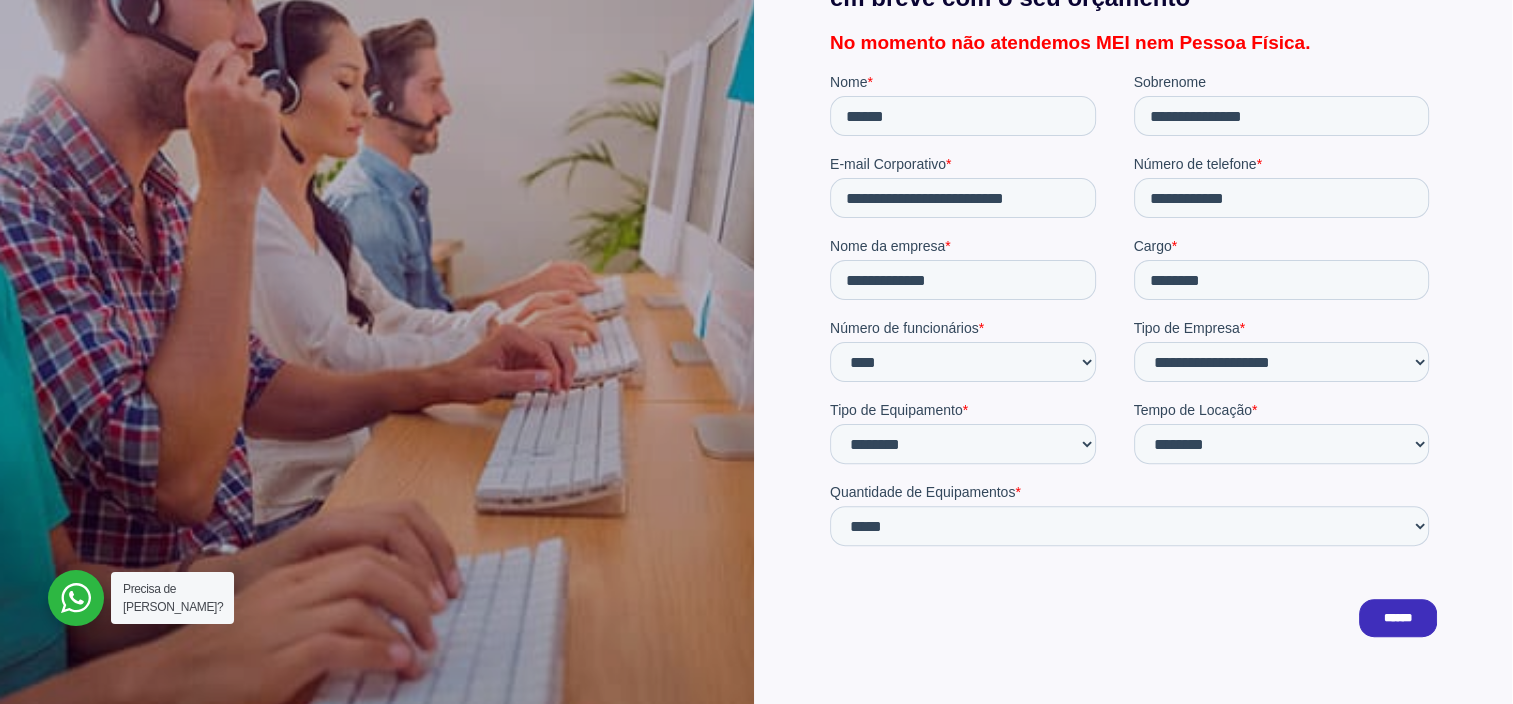 click on "******" at bounding box center [1397, 617] 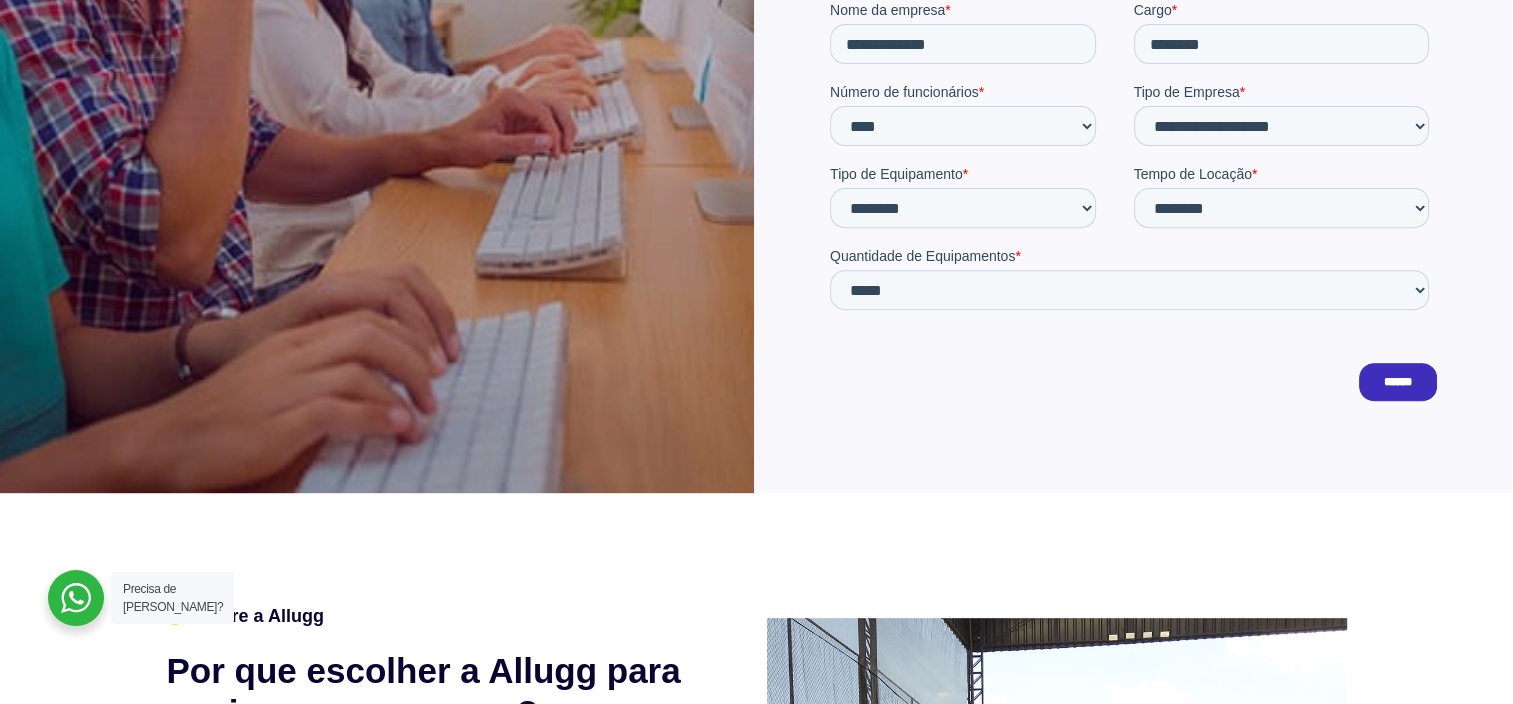 scroll, scrollTop: 700, scrollLeft: 0, axis: vertical 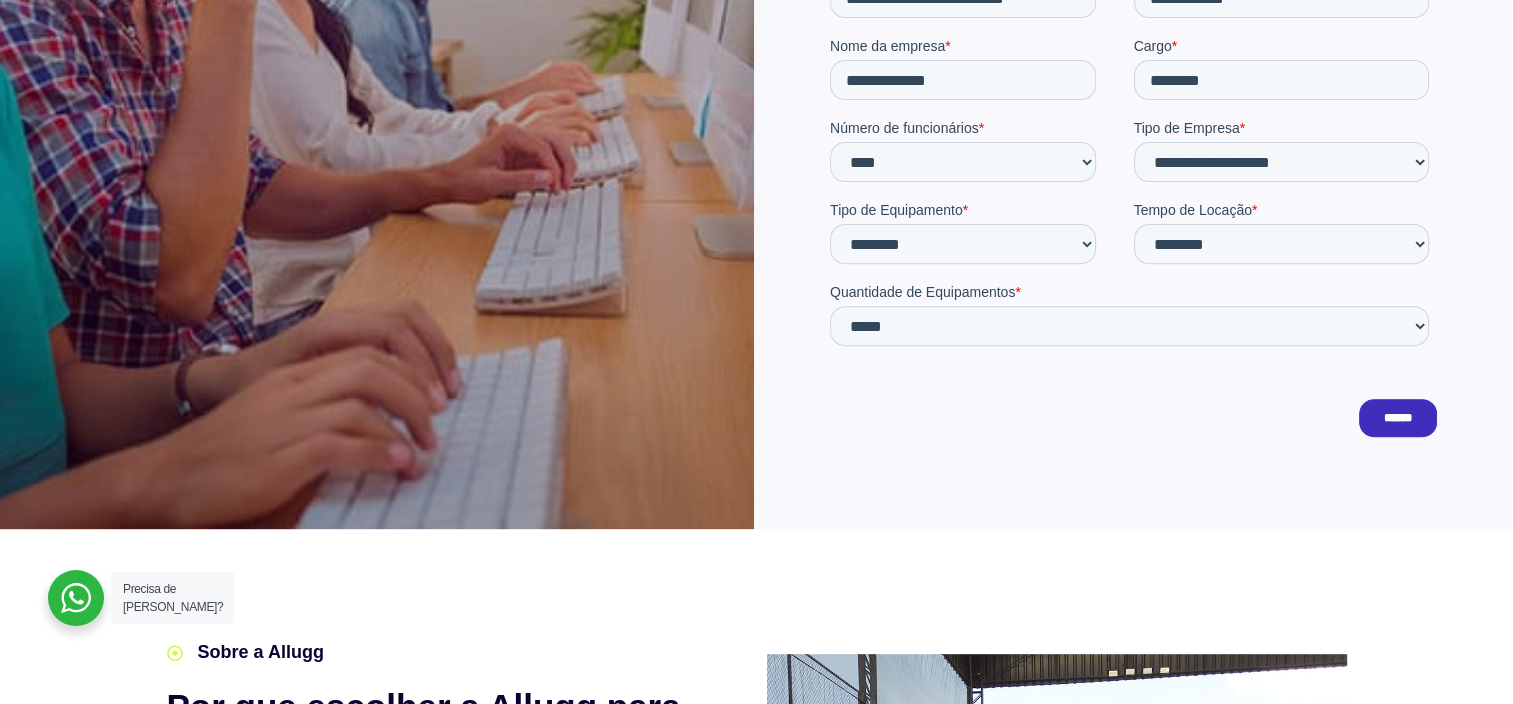 click on "******" at bounding box center (1397, 418) 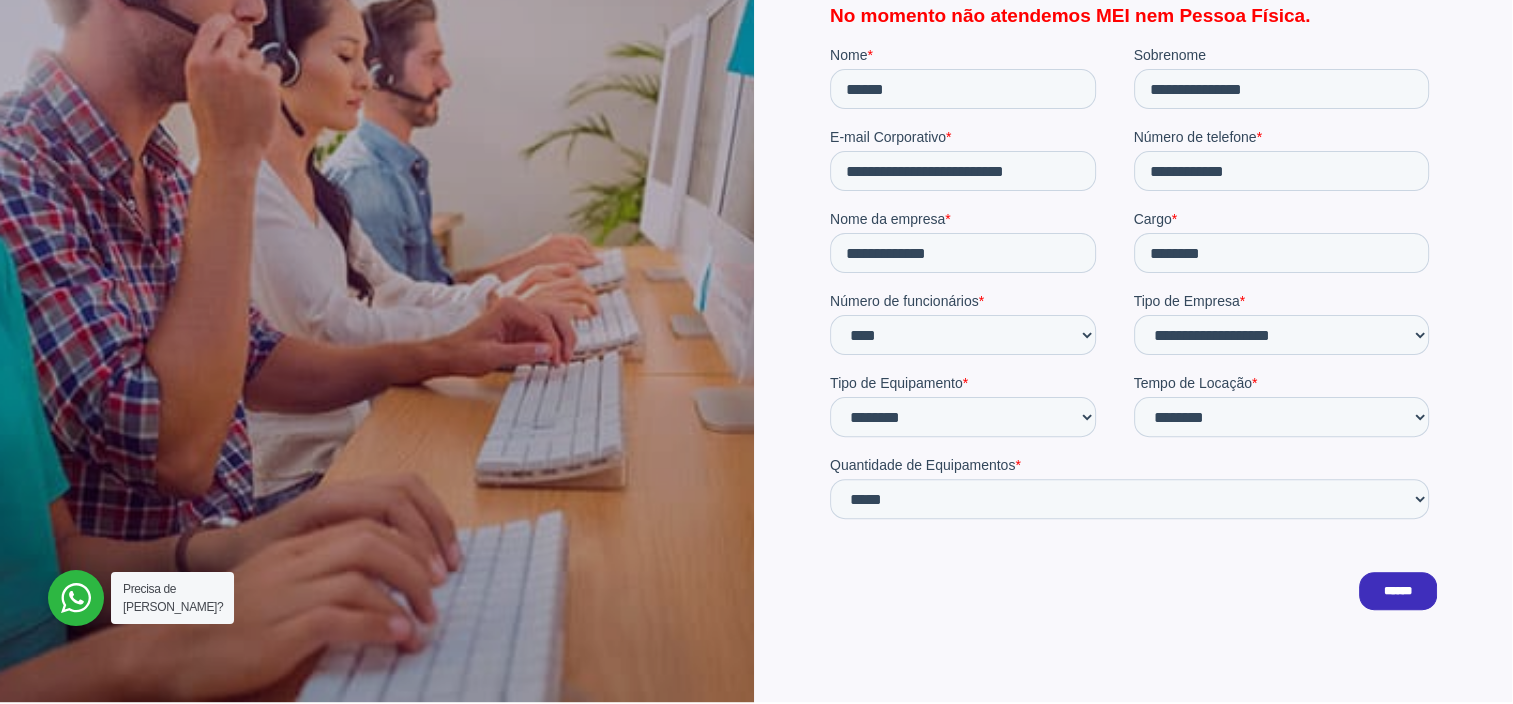 scroll, scrollTop: 500, scrollLeft: 0, axis: vertical 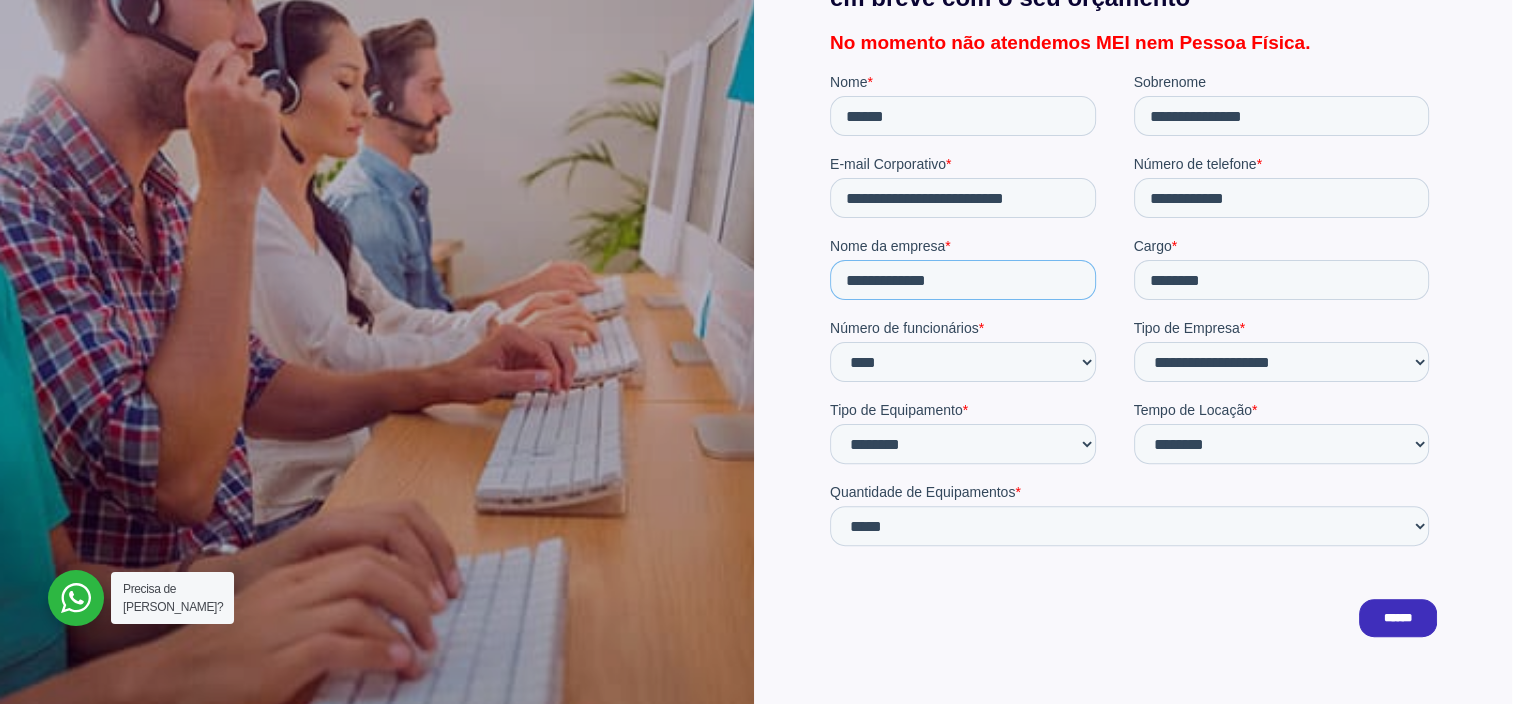 click on "**********" at bounding box center [962, 279] 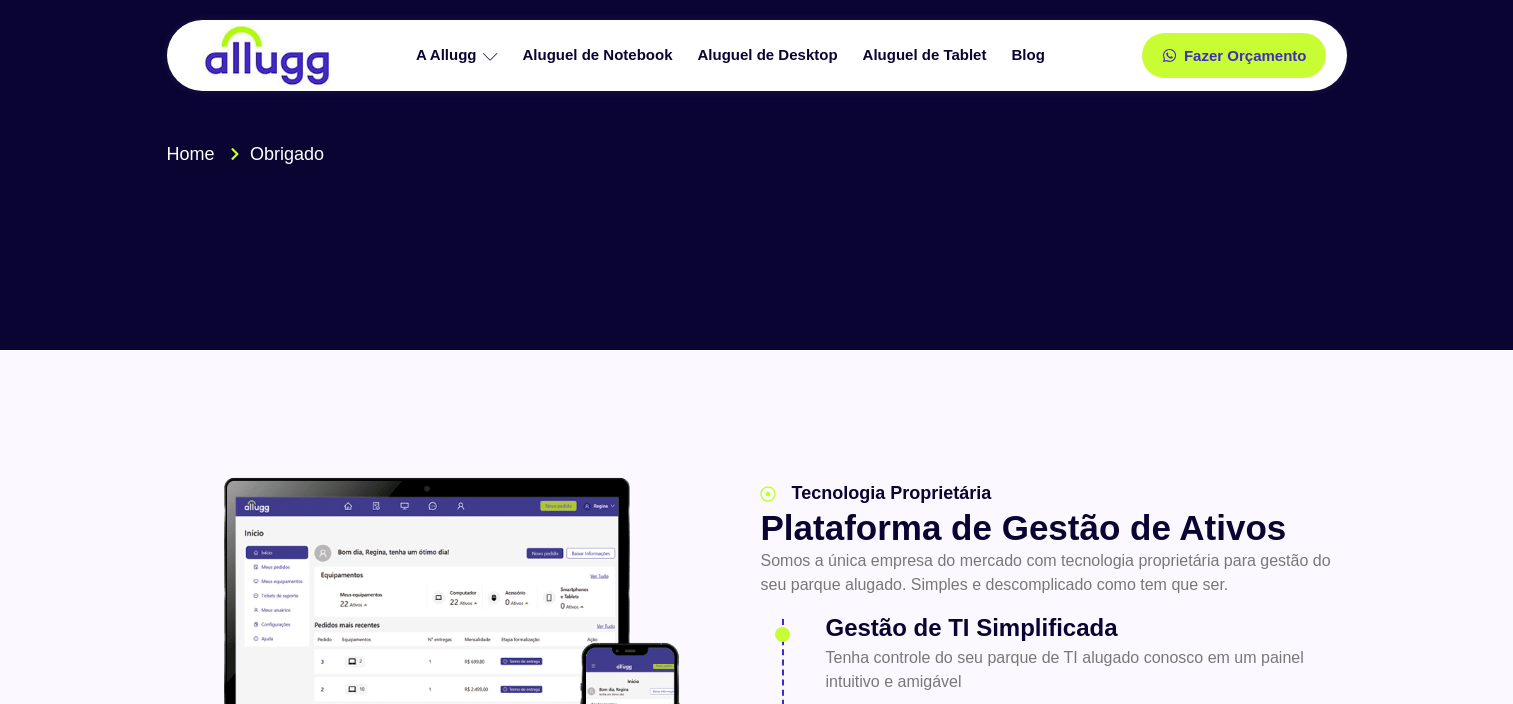 scroll, scrollTop: 0, scrollLeft: 0, axis: both 